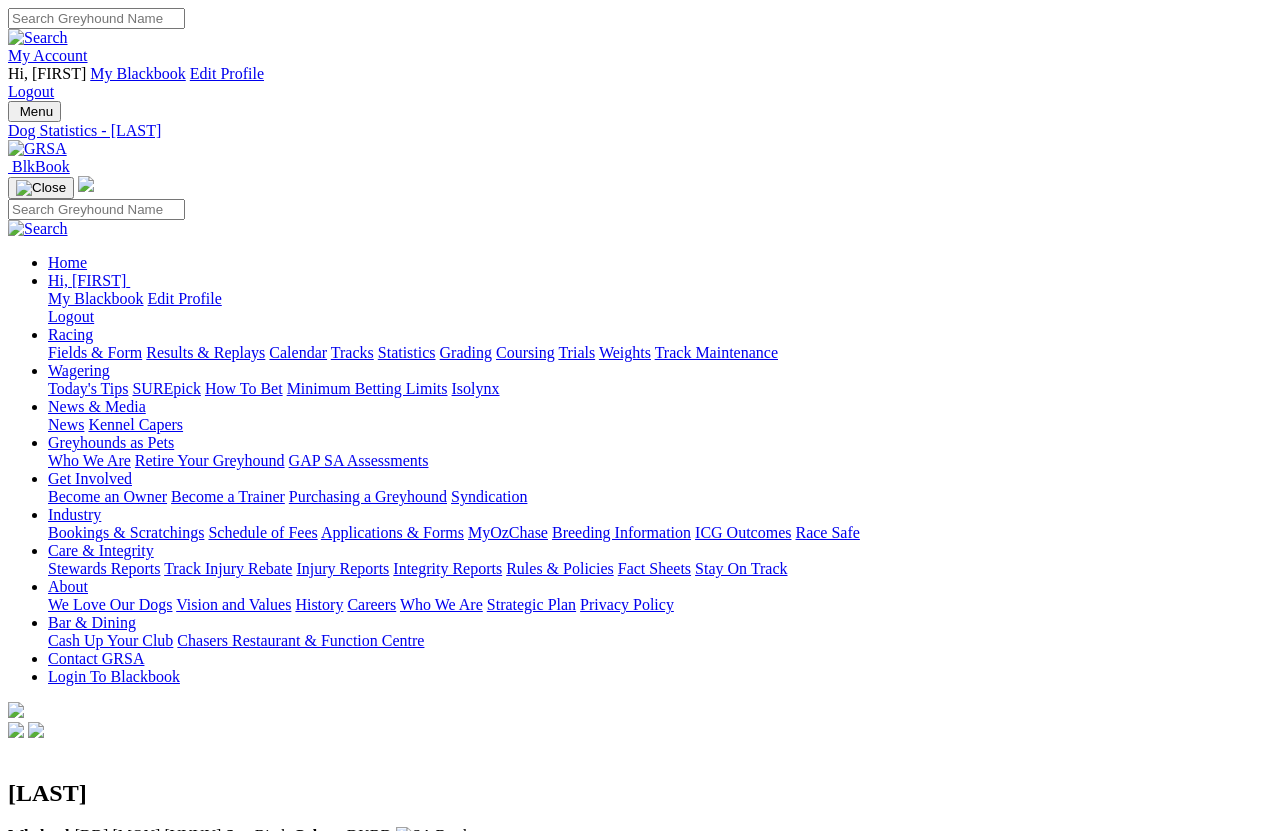 scroll, scrollTop: -46, scrollLeft: 0, axis: vertical 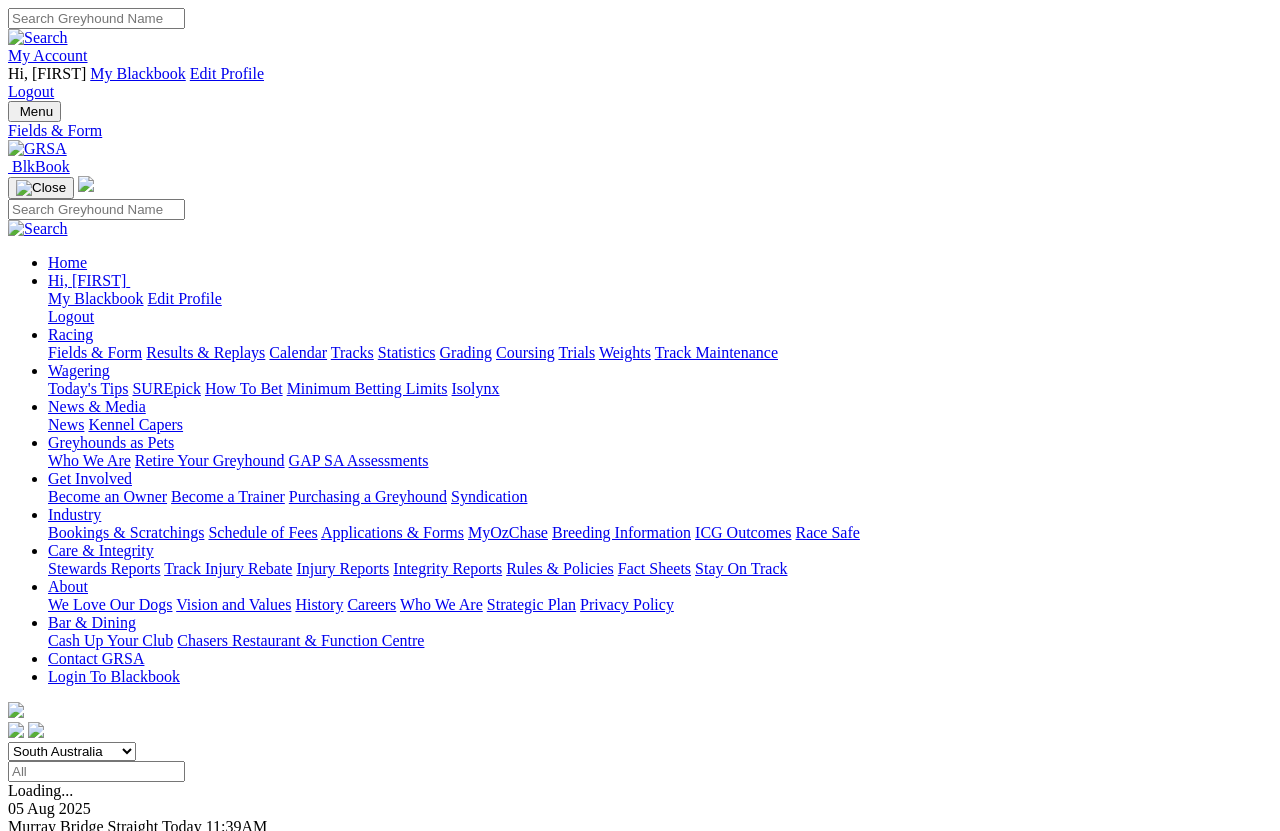 click on "Results & Replays" at bounding box center [205, 352] 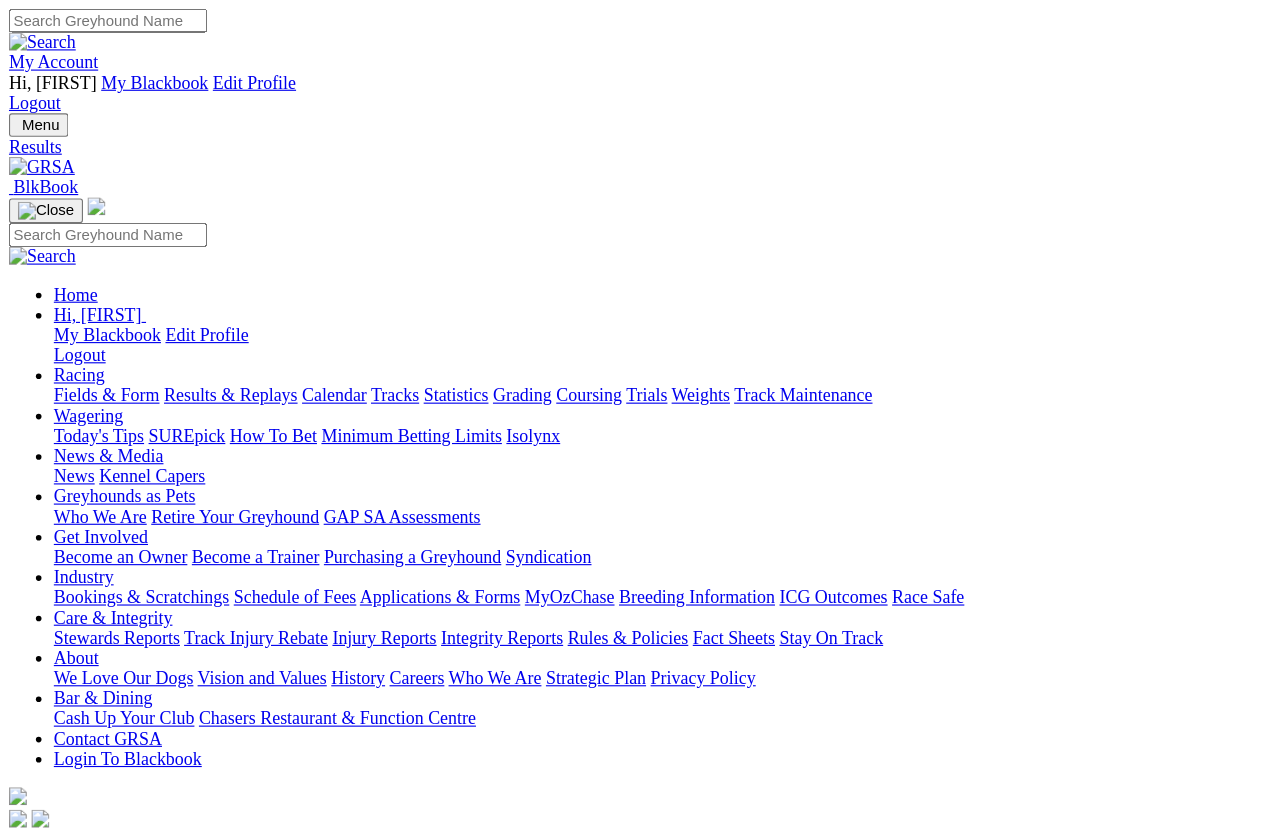 scroll, scrollTop: 14, scrollLeft: 0, axis: vertical 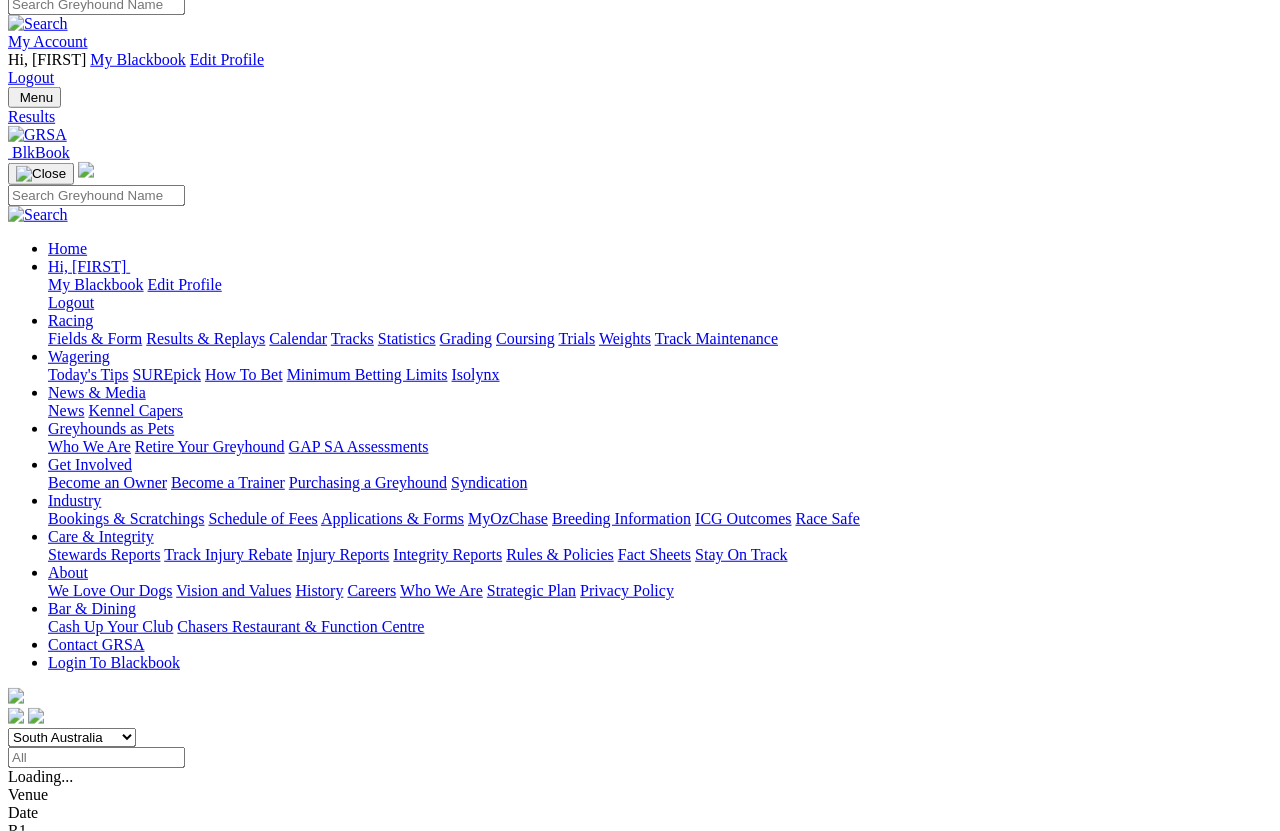 click on "5 8 1 2" at bounding box center (30, 1120) 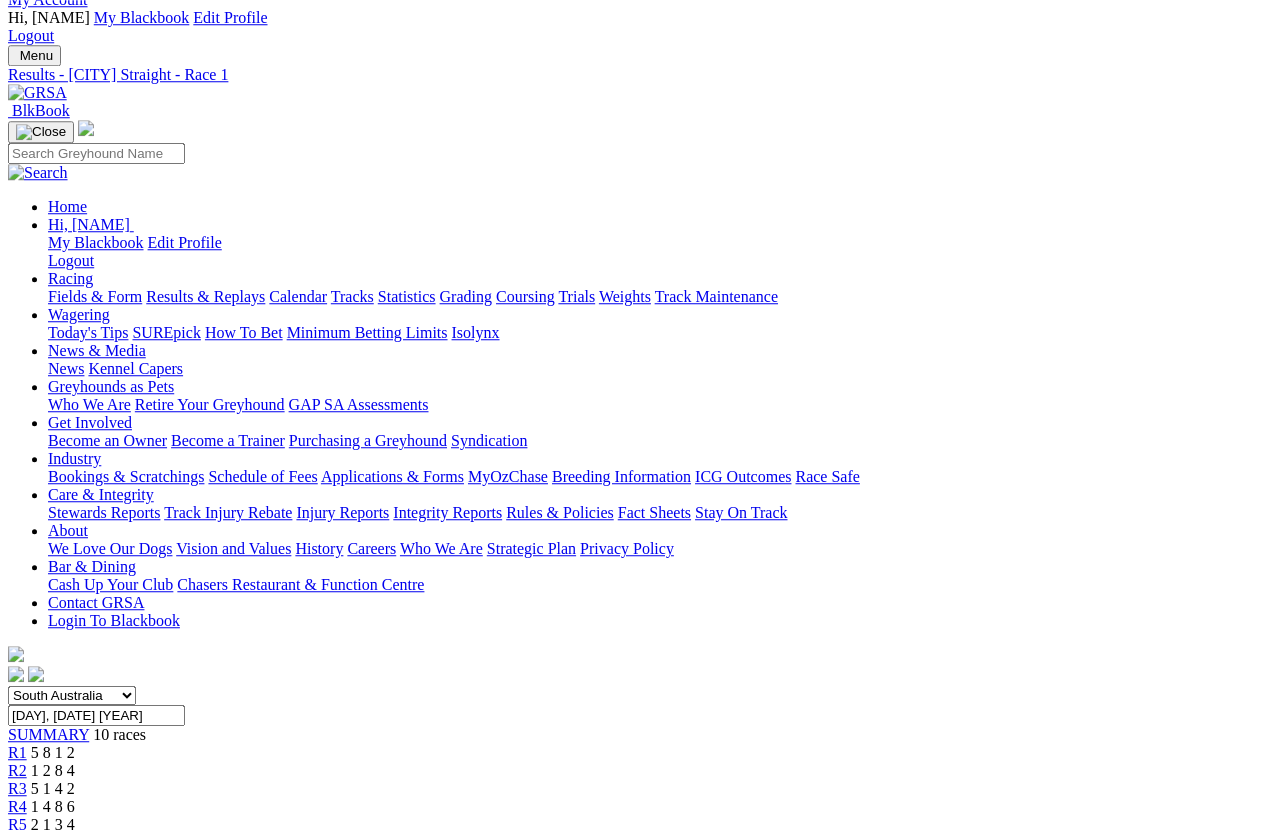 scroll, scrollTop: 0, scrollLeft: 0, axis: both 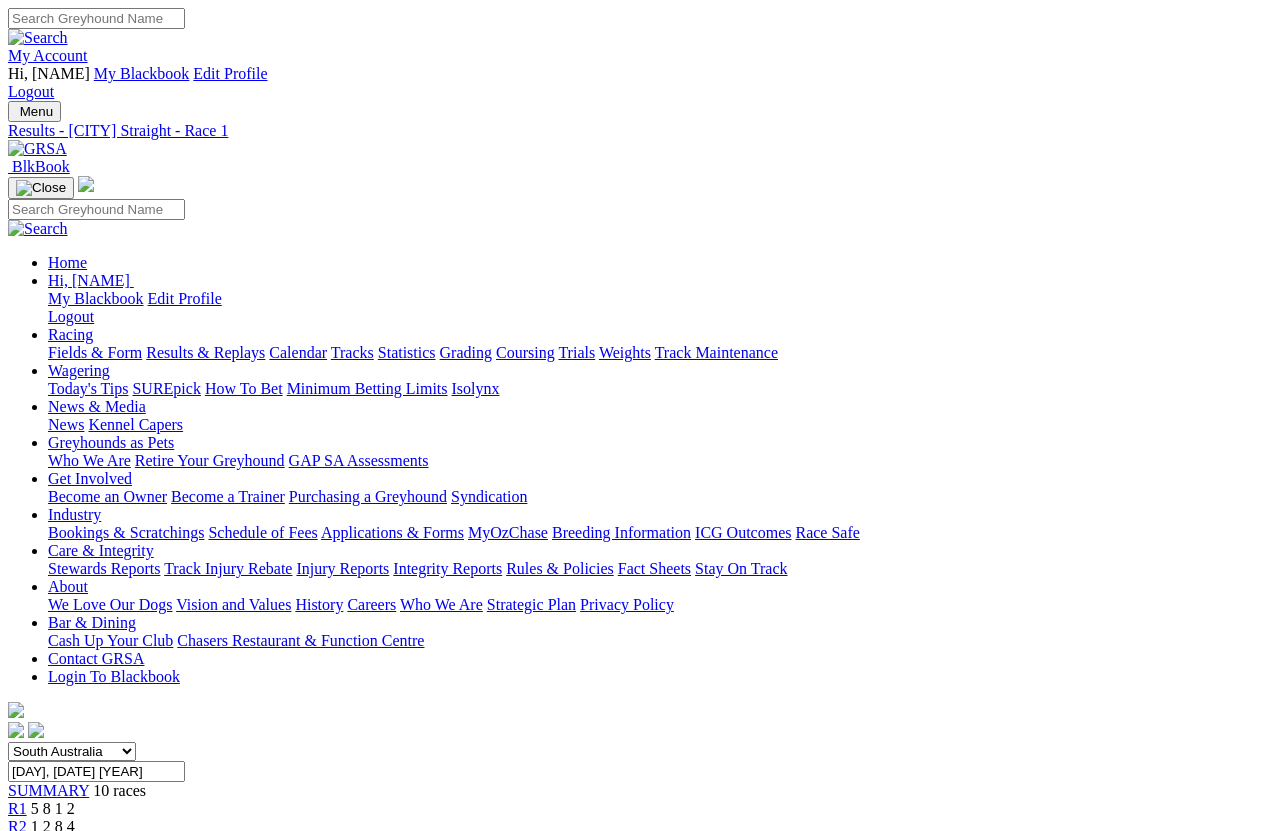 click on "1 2 8 4" at bounding box center (53, 826) 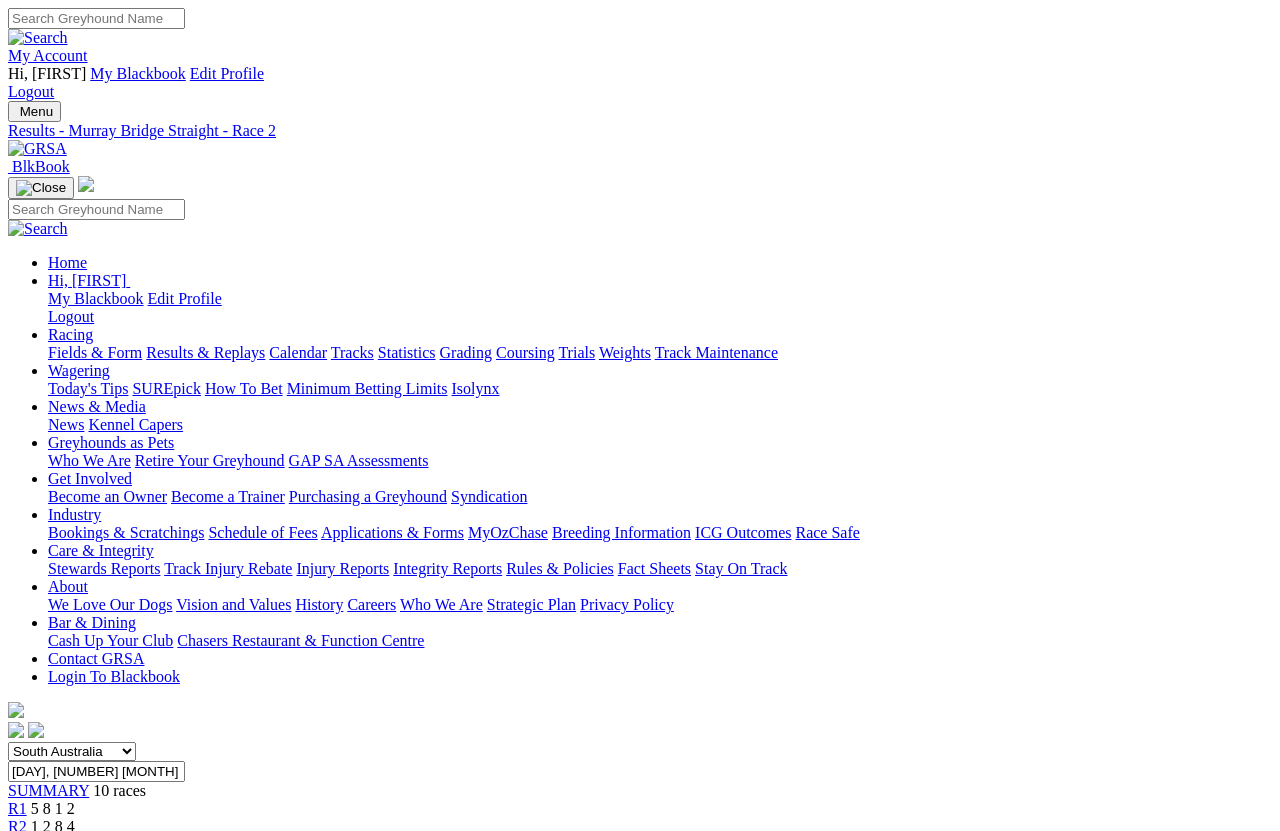 scroll, scrollTop: 14, scrollLeft: 0, axis: vertical 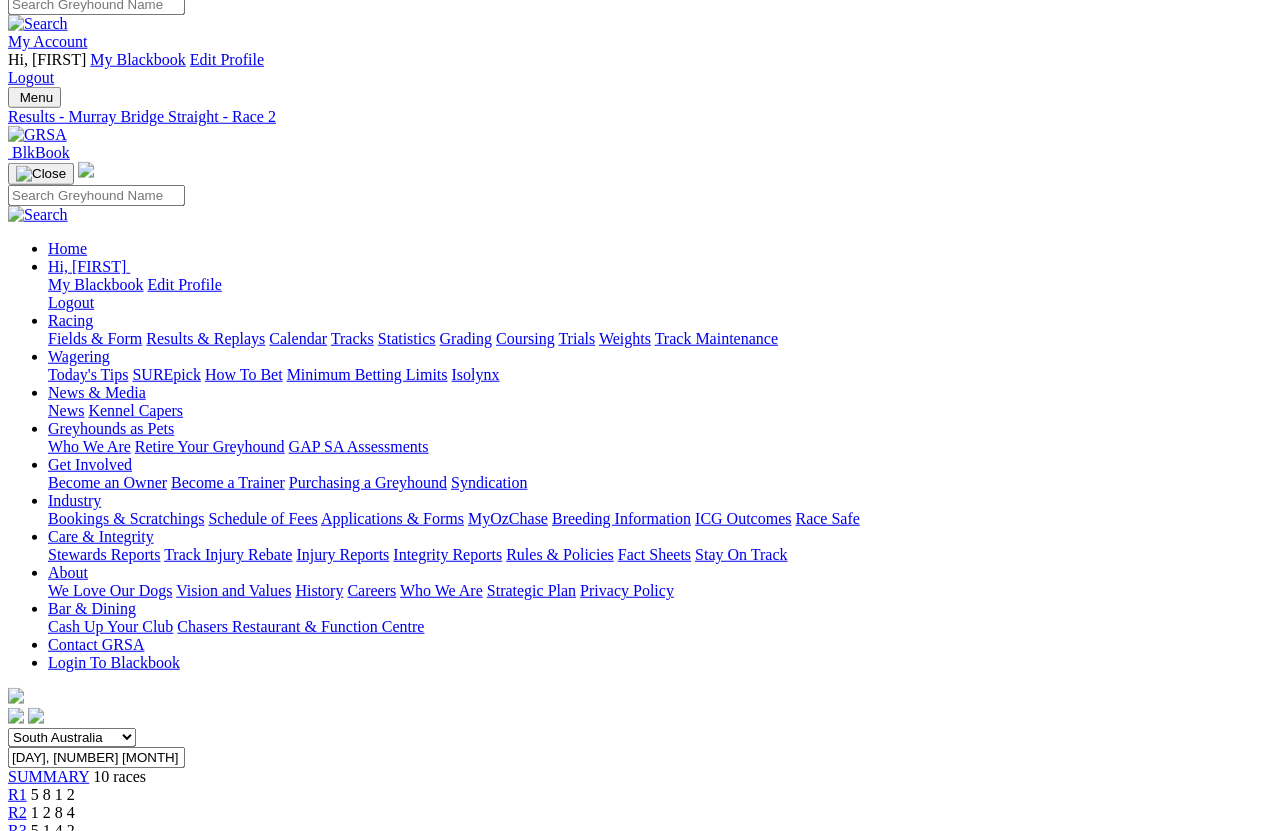 click on "R3" at bounding box center (17, 830) 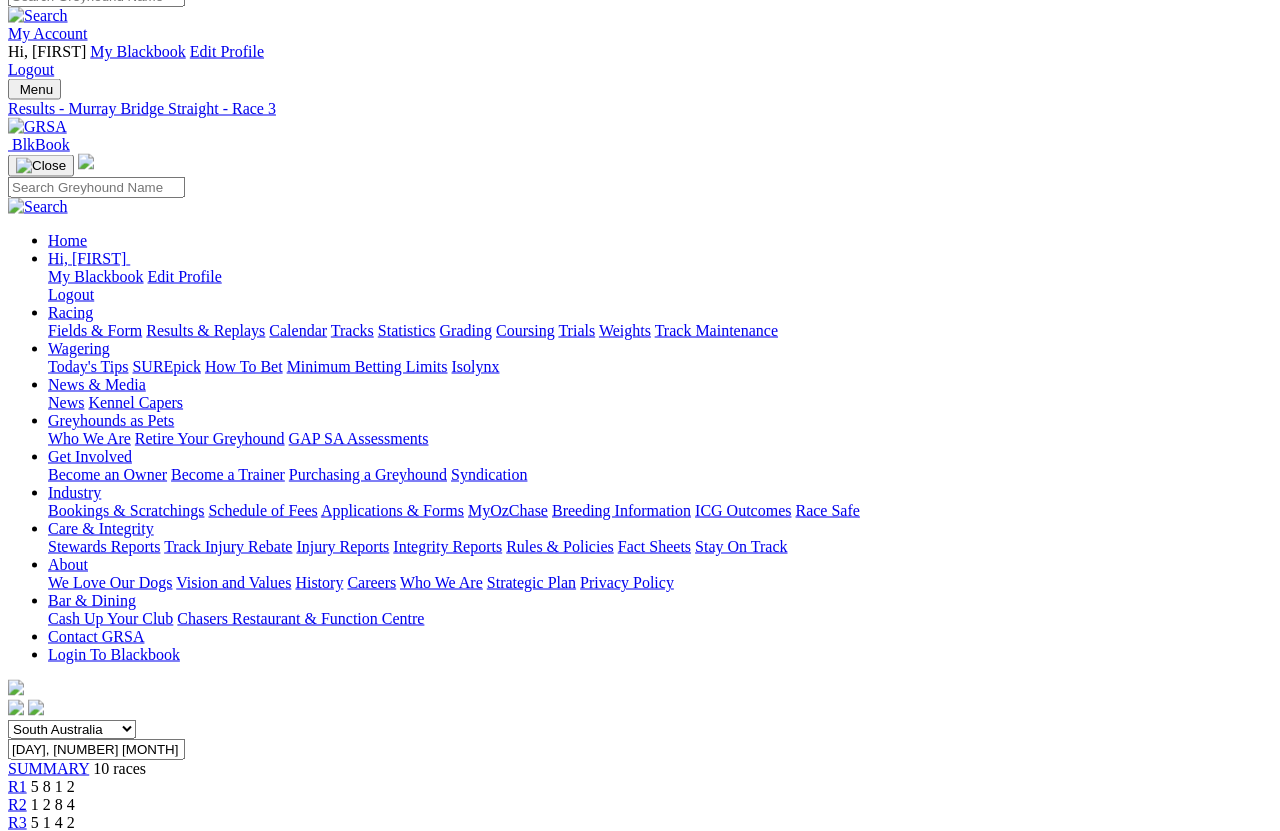 scroll, scrollTop: 21, scrollLeft: 0, axis: vertical 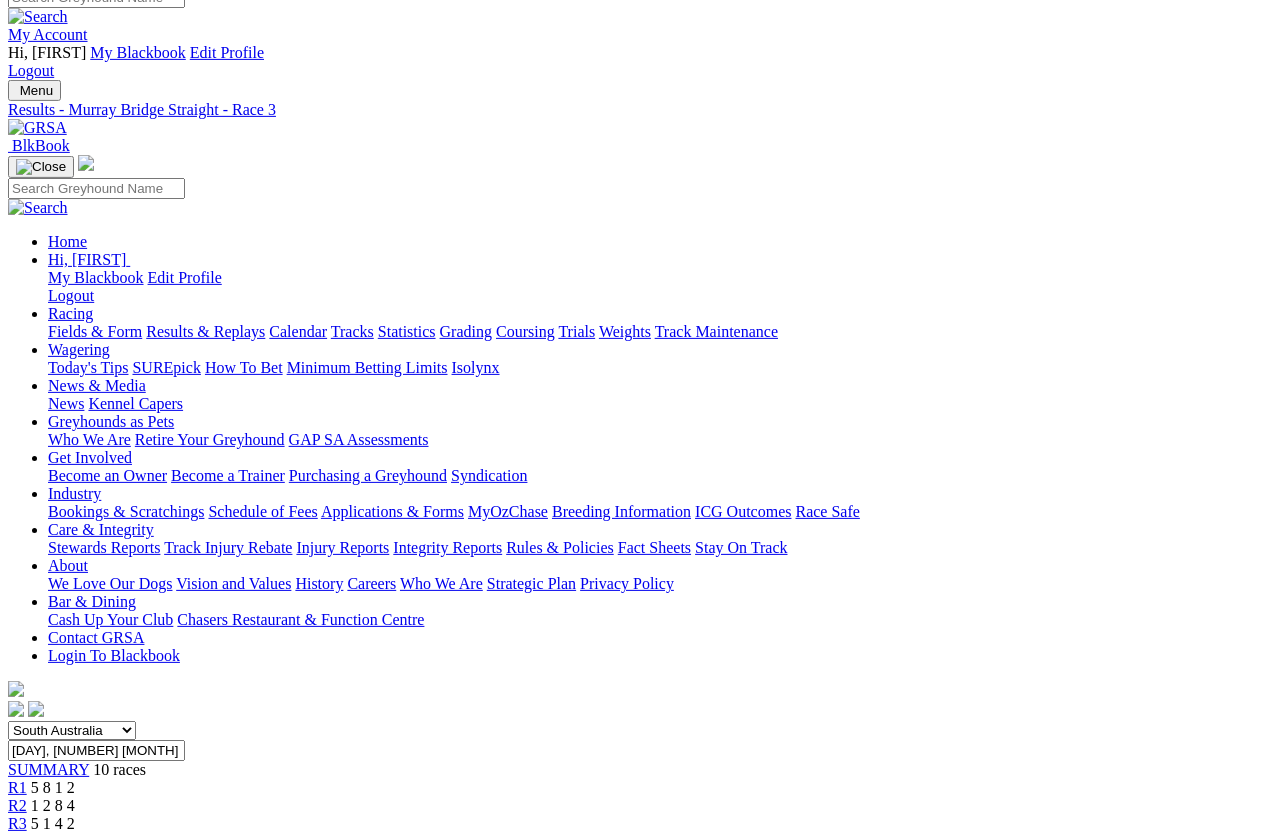 click on "R4" at bounding box center (17, 841) 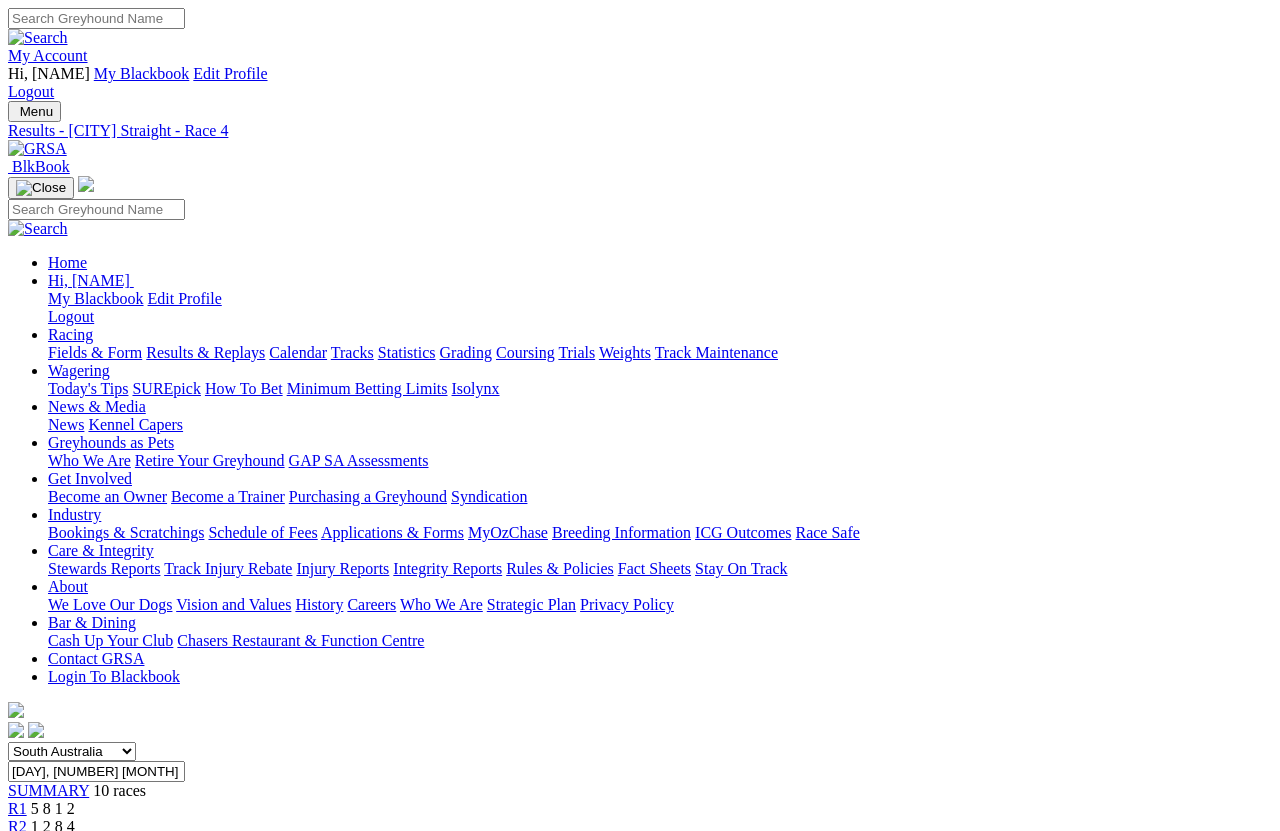 scroll, scrollTop: 14, scrollLeft: 0, axis: vertical 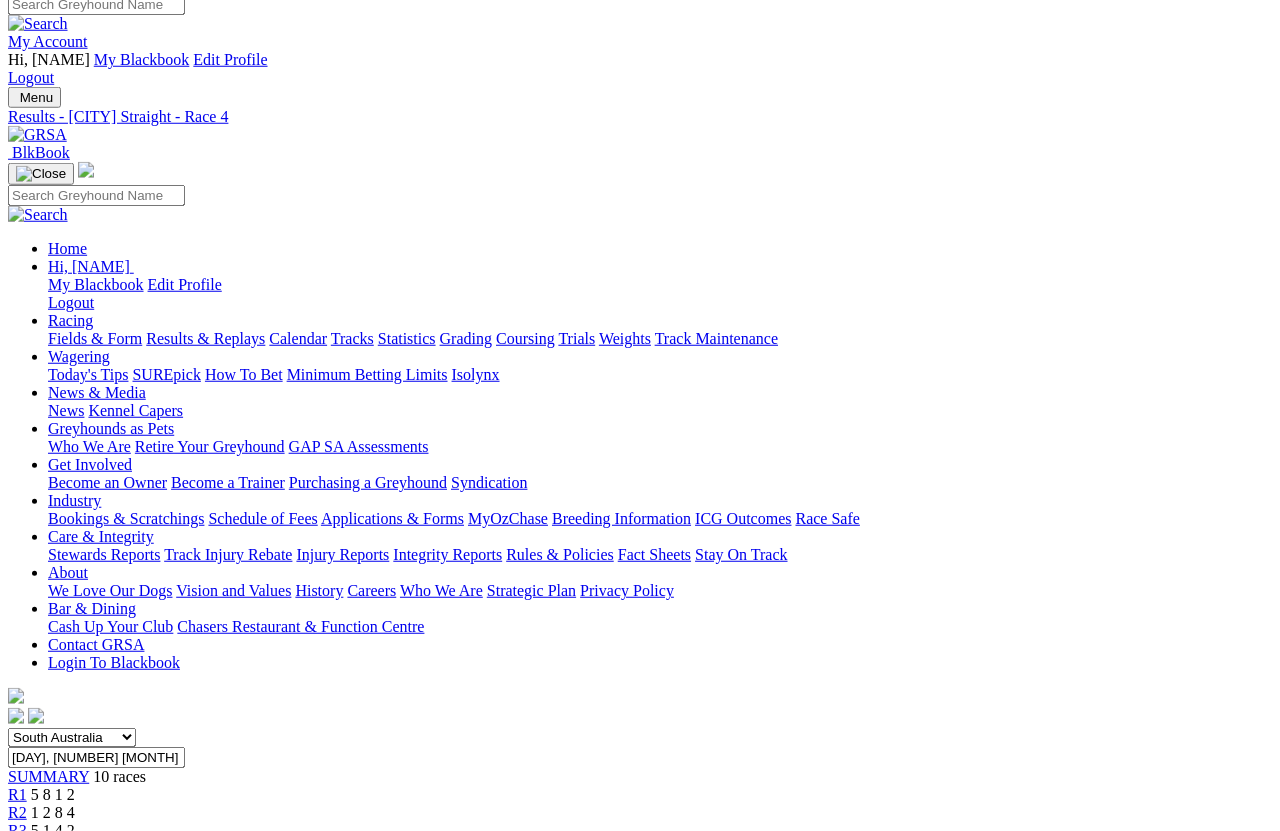 click on "R3" at bounding box center [17, 830] 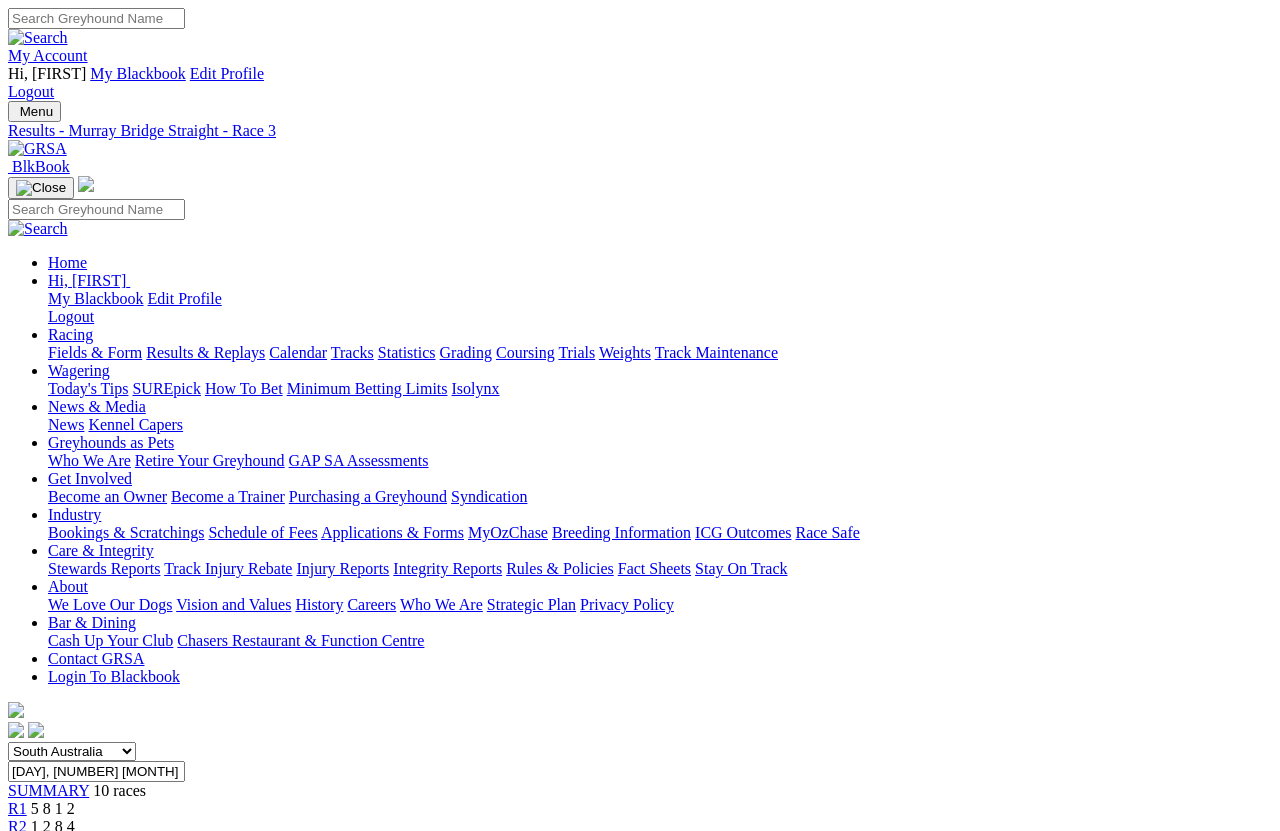 scroll, scrollTop: 14, scrollLeft: 0, axis: vertical 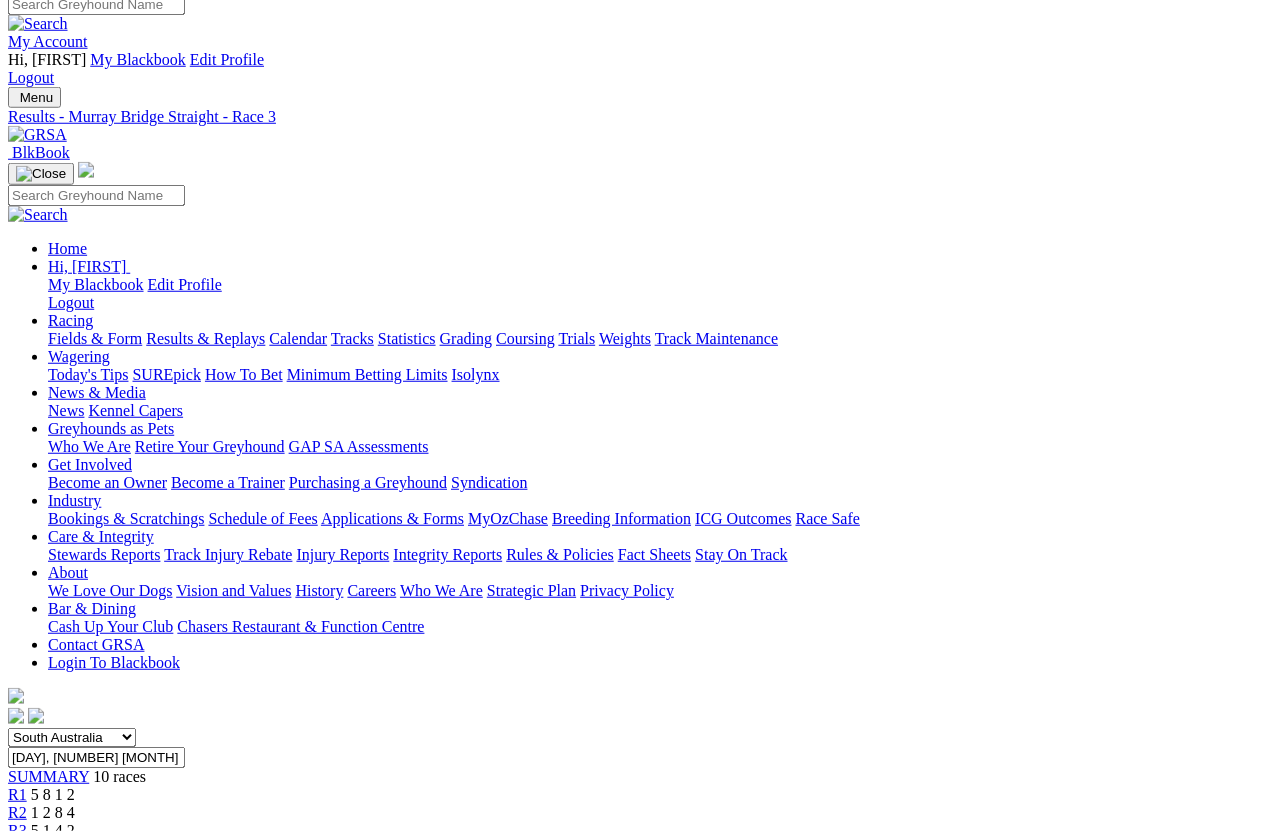 click on "R4" at bounding box center [17, 848] 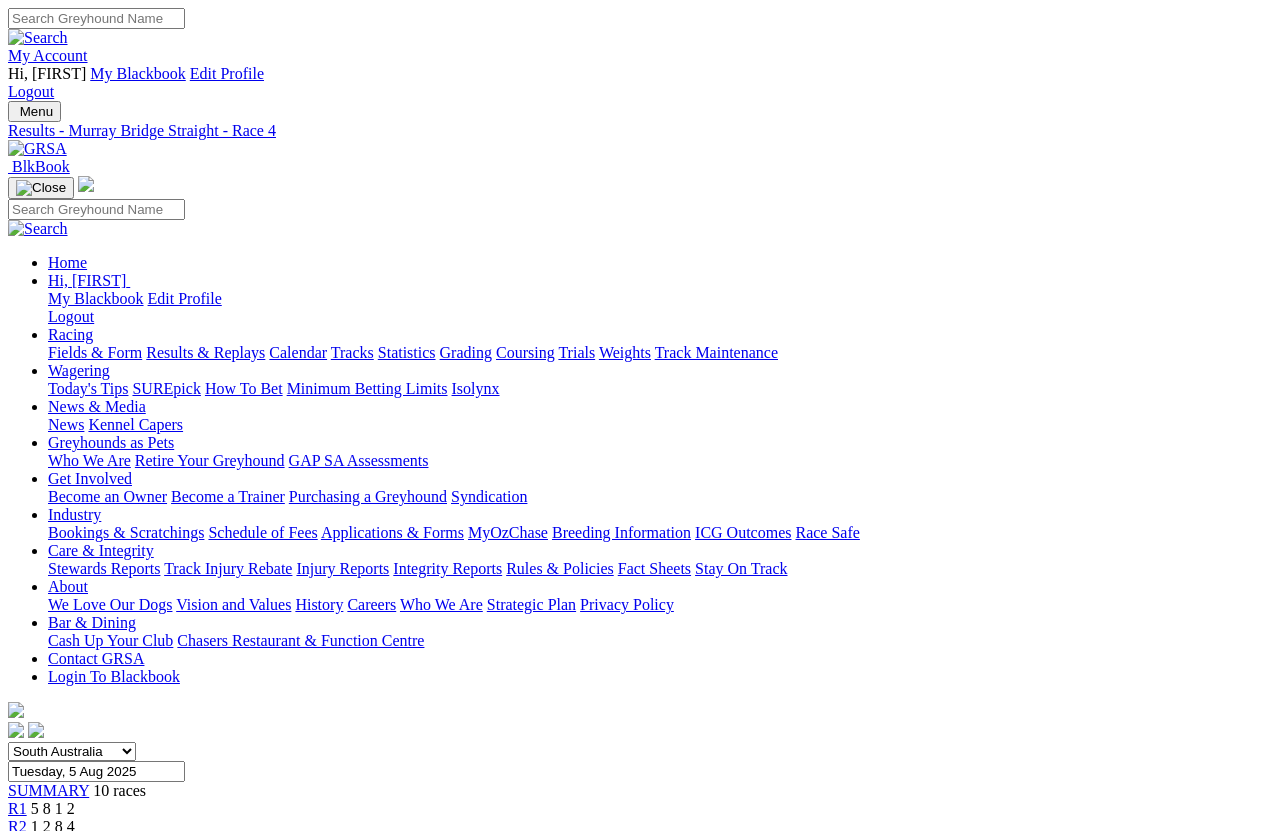 scroll, scrollTop: 14, scrollLeft: 0, axis: vertical 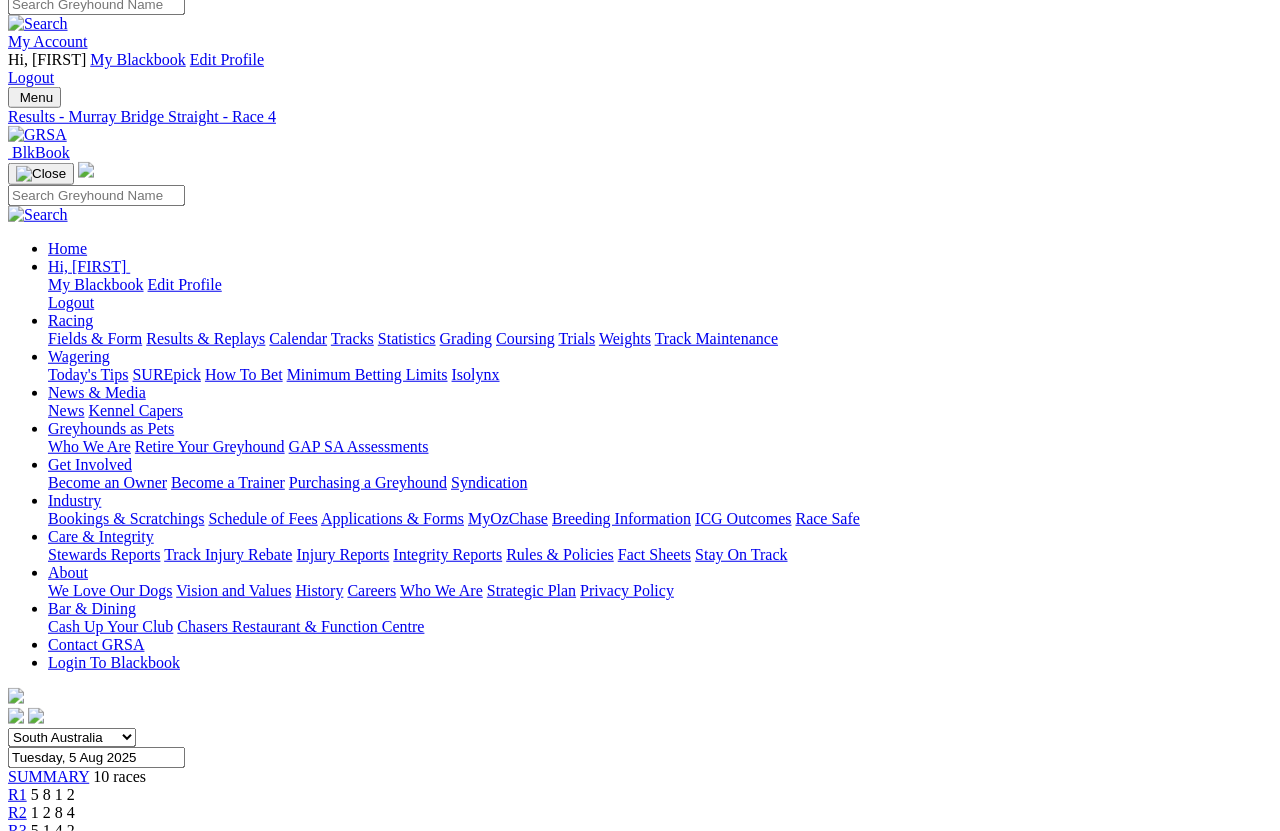 click on "R5" at bounding box center (17, 866) 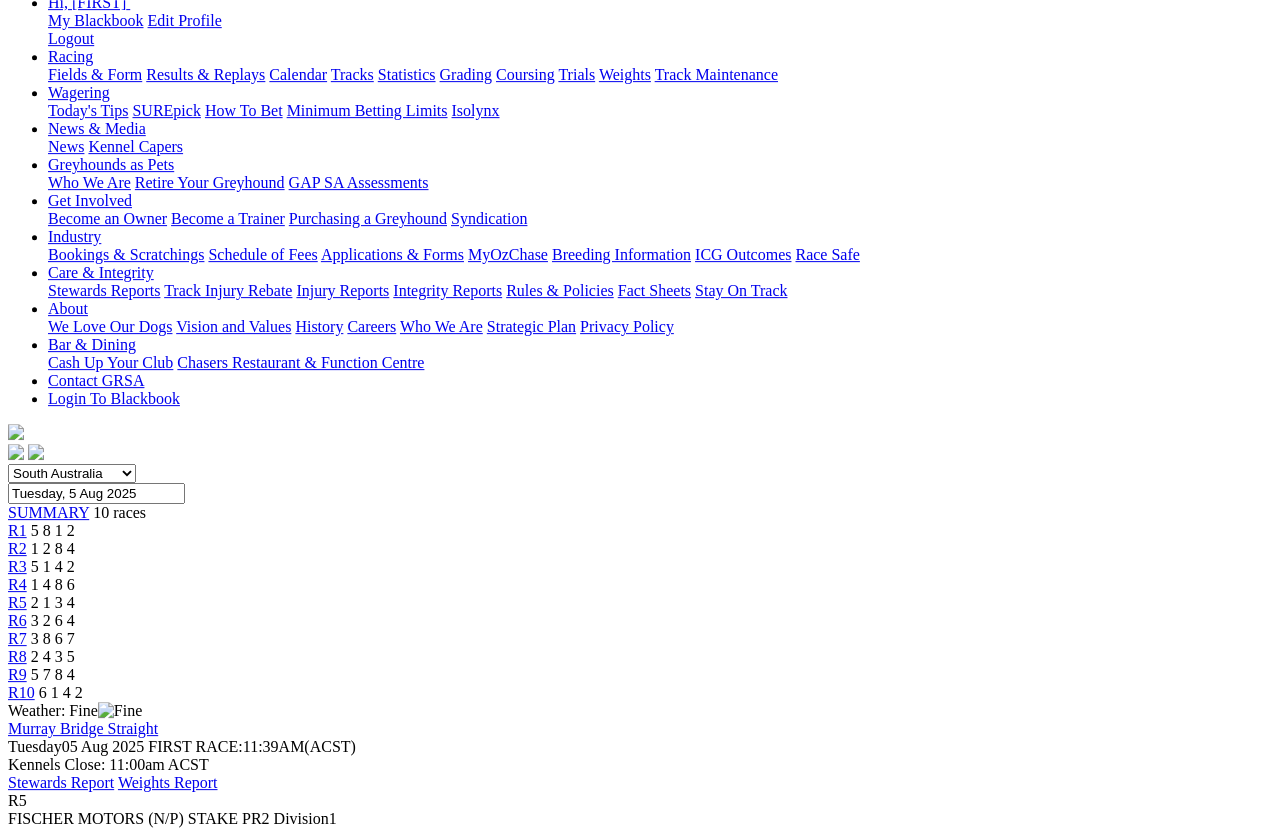 scroll, scrollTop: 278, scrollLeft: 0, axis: vertical 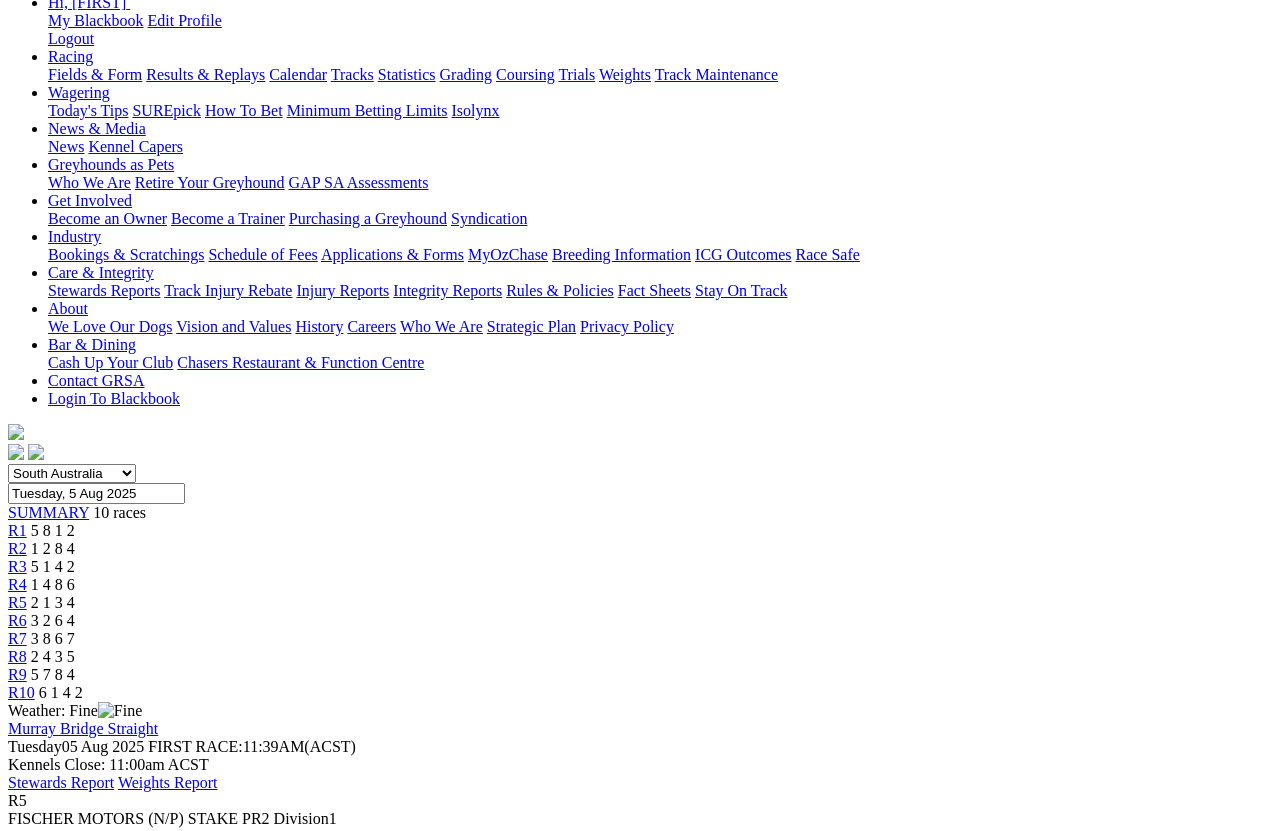click on "R6" at bounding box center (17, 620) 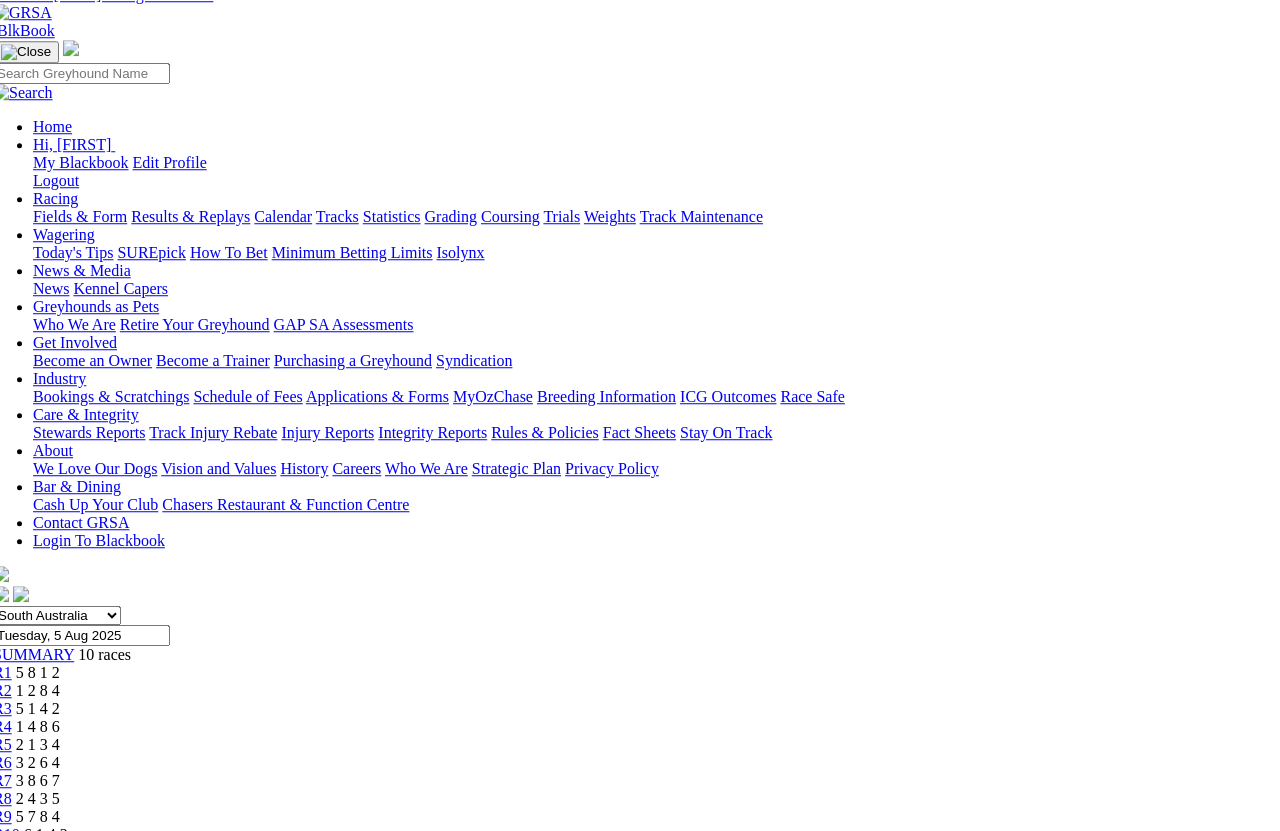 scroll, scrollTop: 136, scrollLeft: 15, axis: both 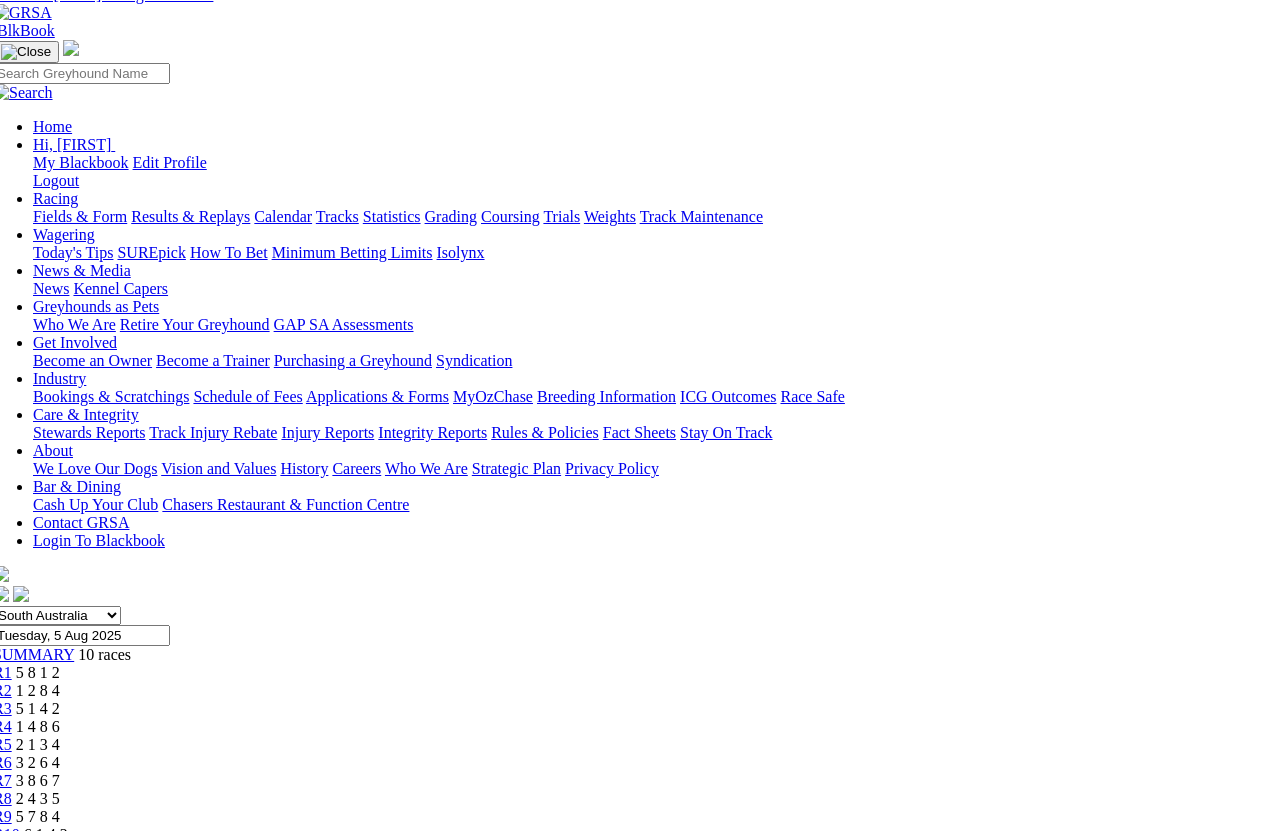click on "R7" at bounding box center (2, 780) 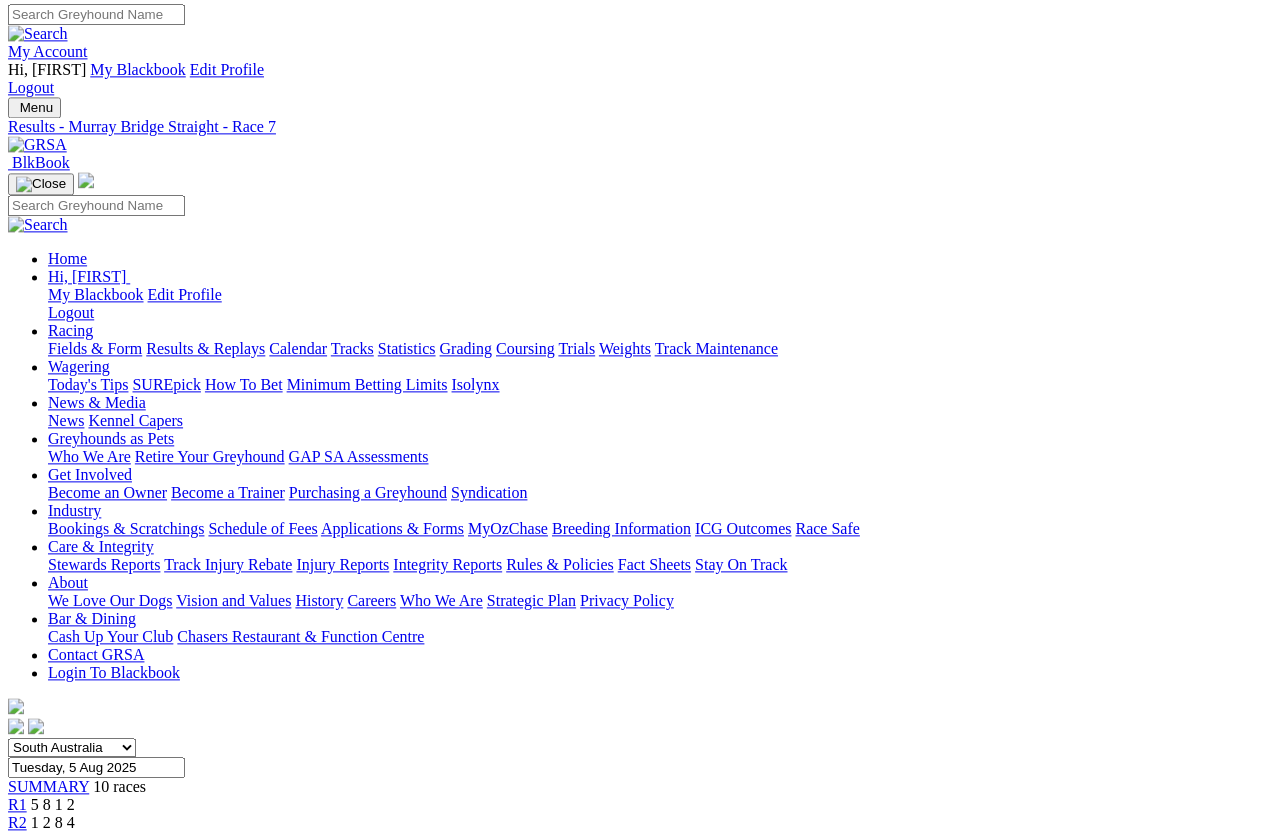 scroll, scrollTop: 3, scrollLeft: 0, axis: vertical 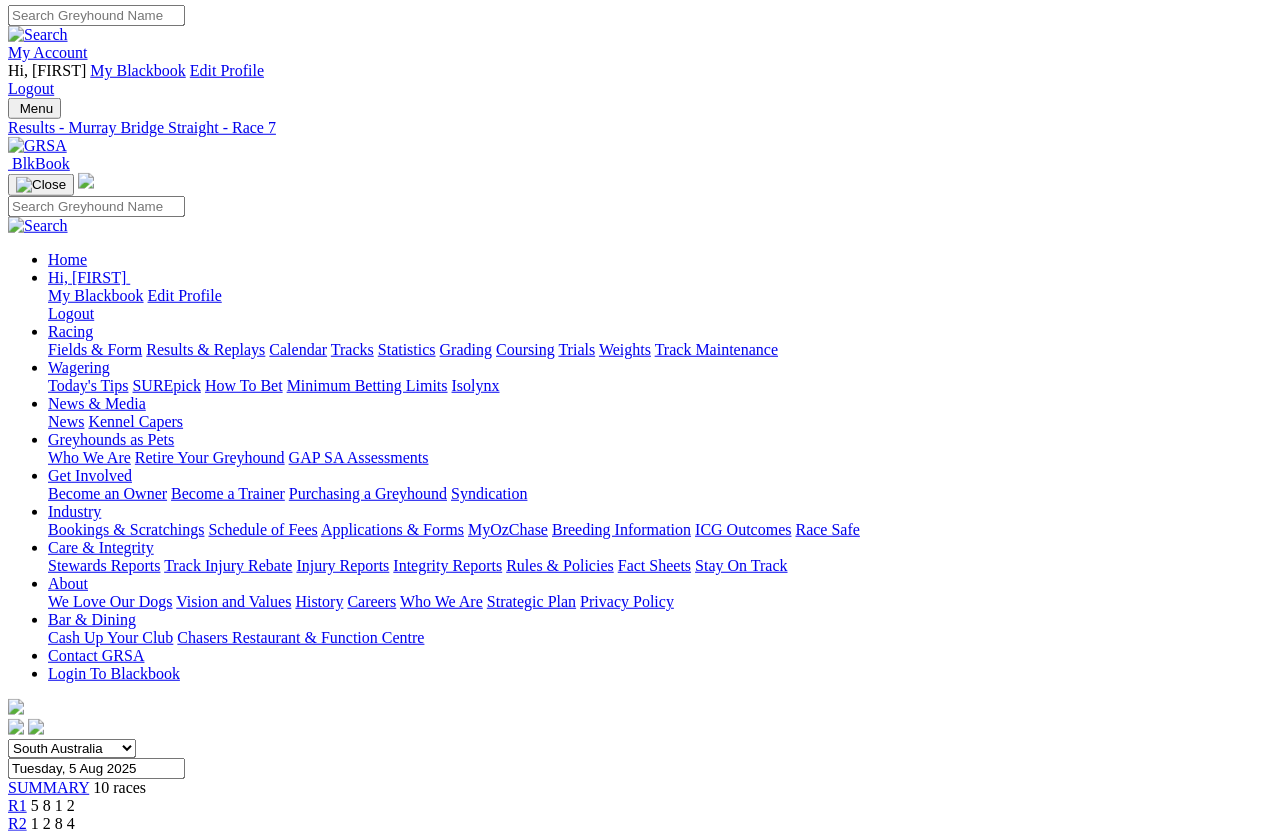 click on "R8" at bounding box center (17, 931) 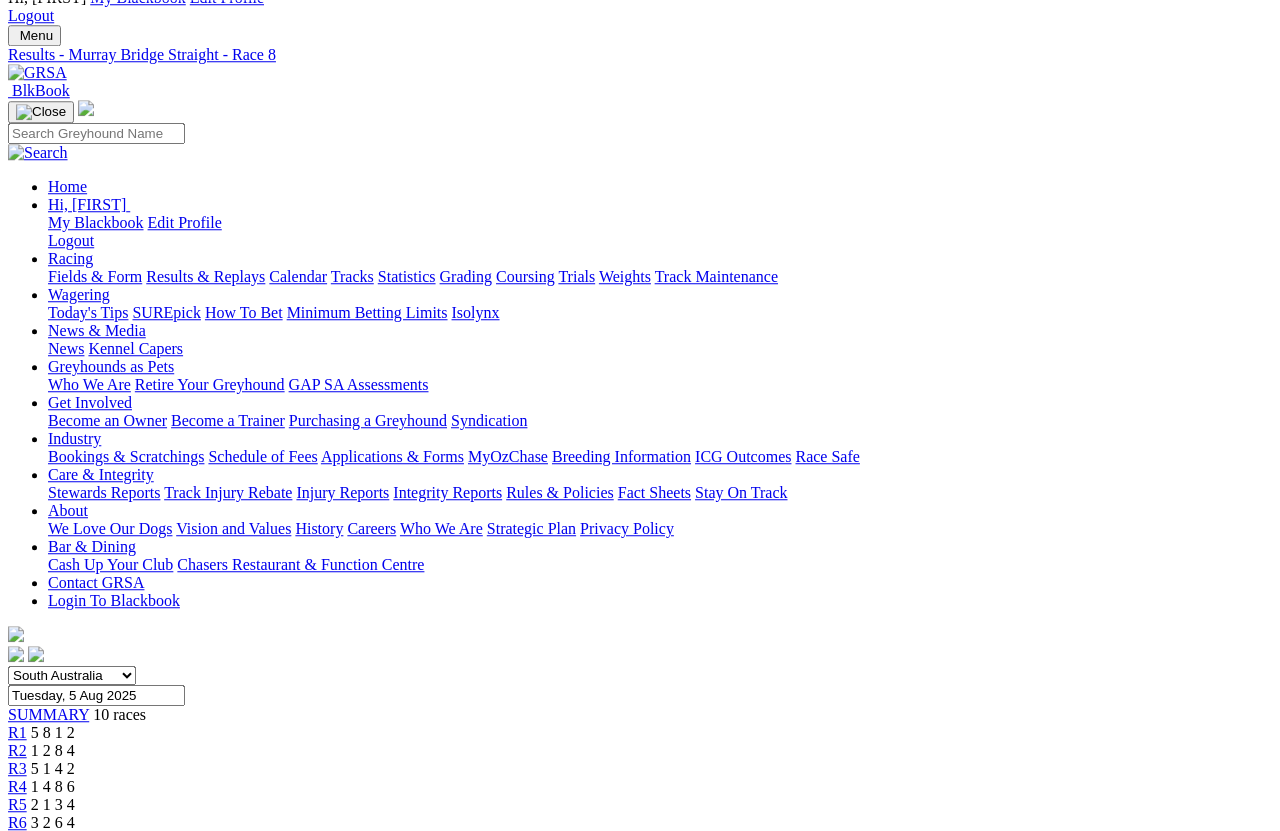 scroll, scrollTop: 76, scrollLeft: 0, axis: vertical 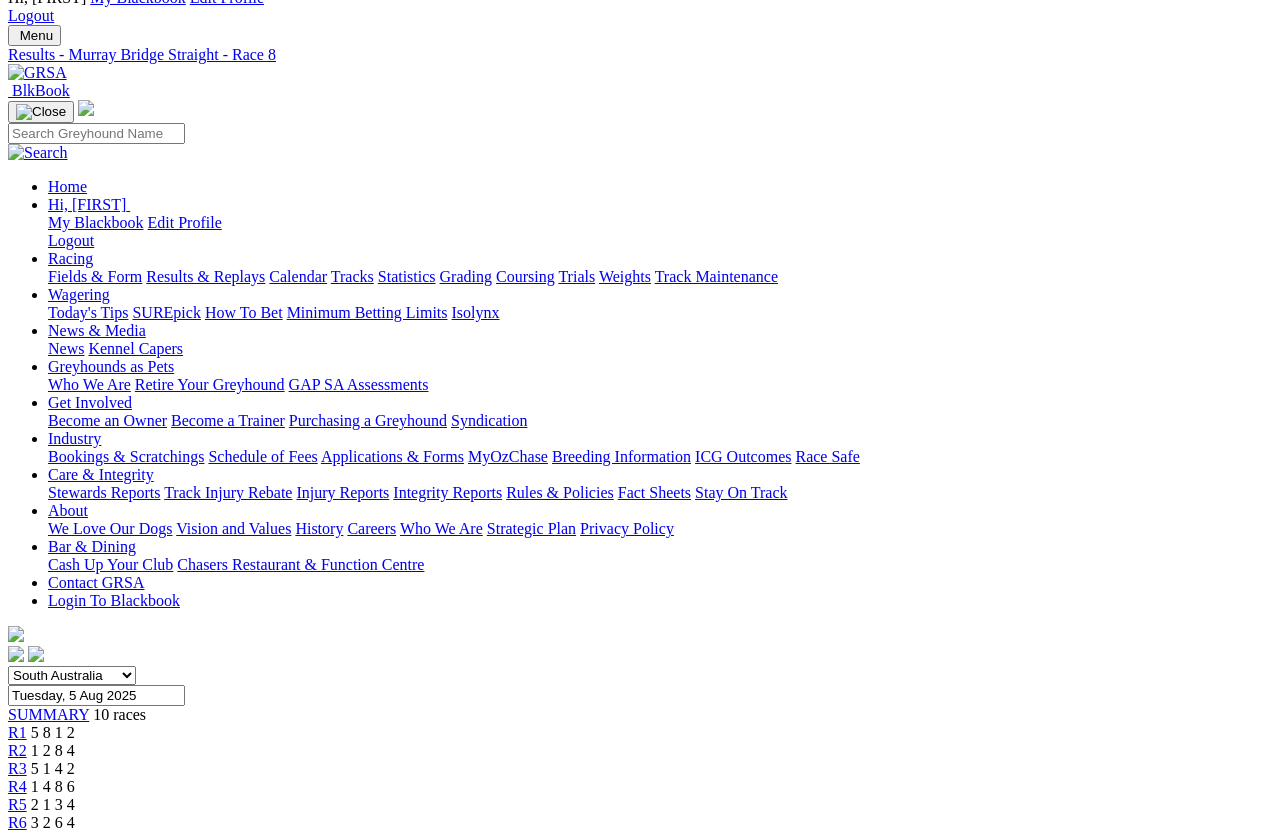 click on "R9" at bounding box center [17, 876] 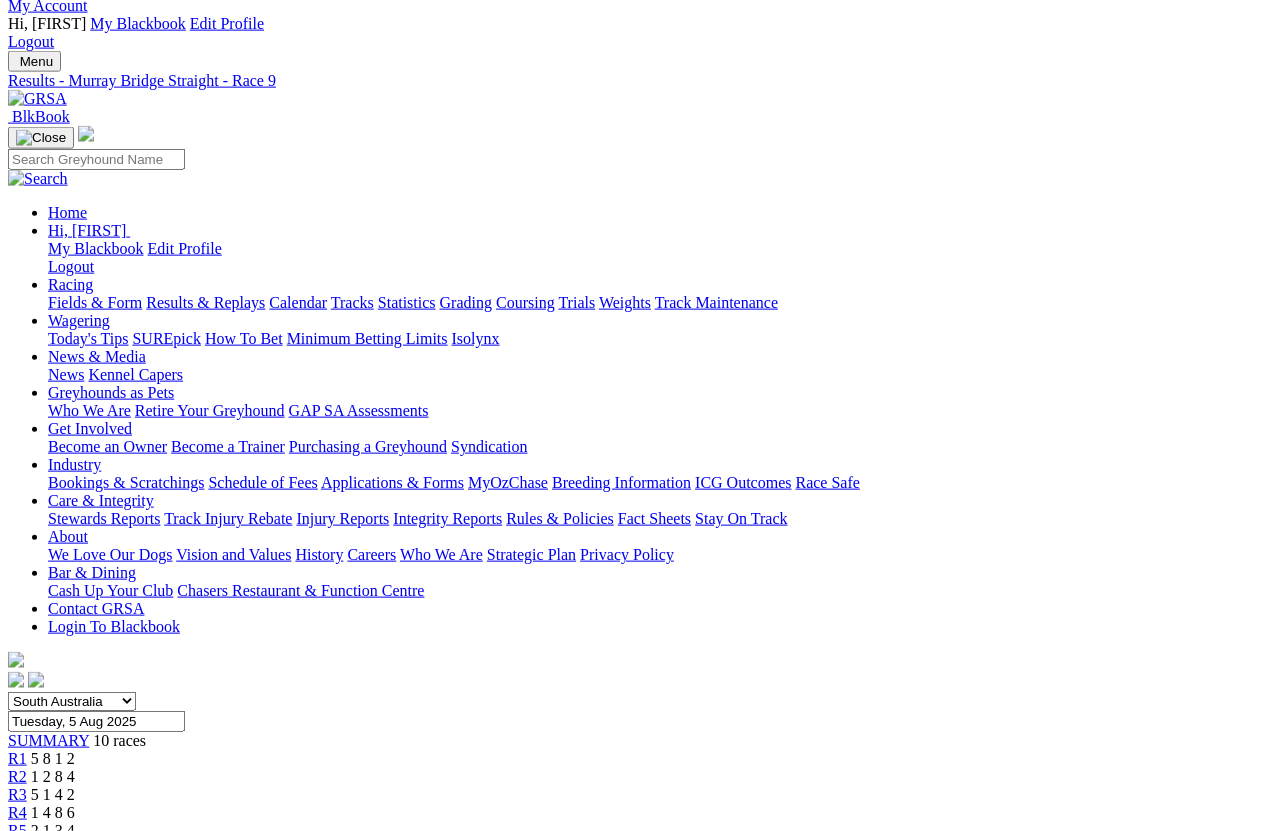 scroll, scrollTop: 50, scrollLeft: 0, axis: vertical 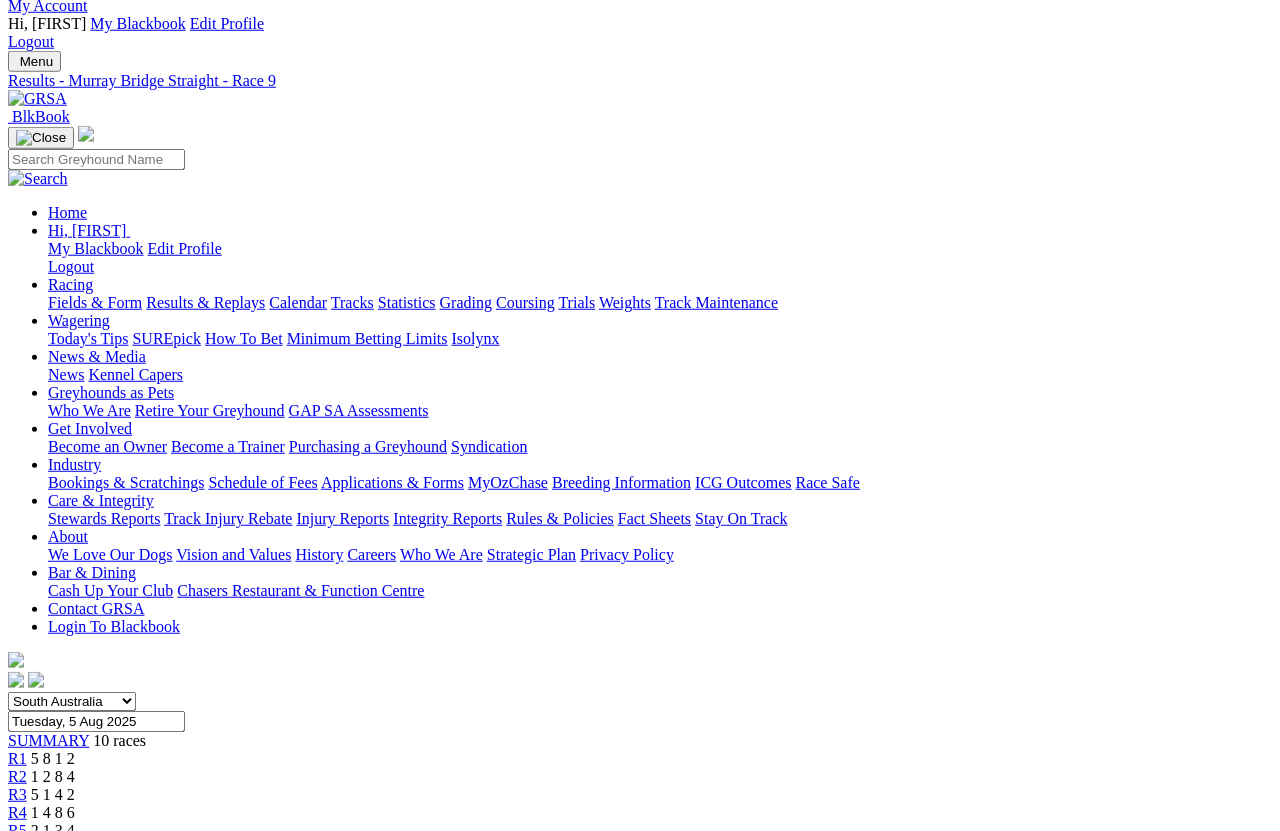 click on "R10" at bounding box center (21, 920) 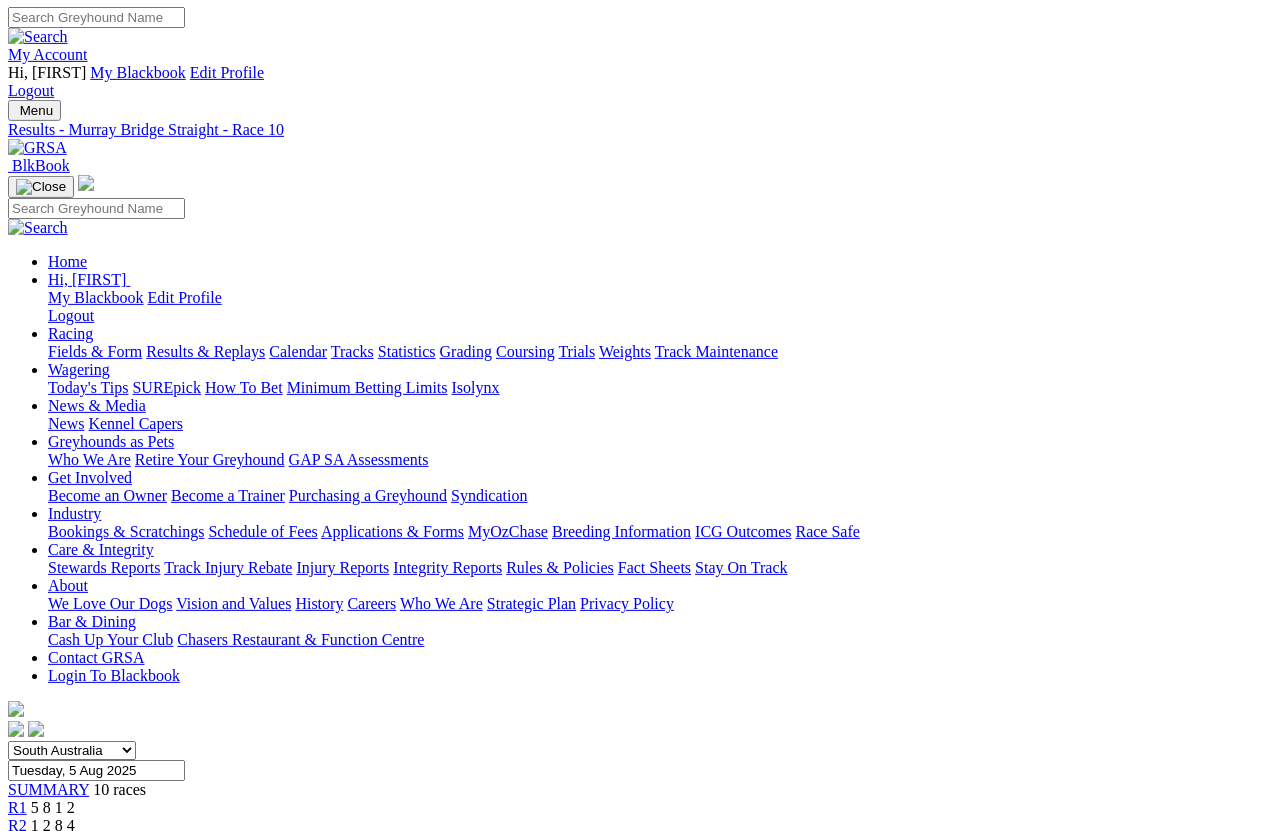 scroll, scrollTop: 0, scrollLeft: 0, axis: both 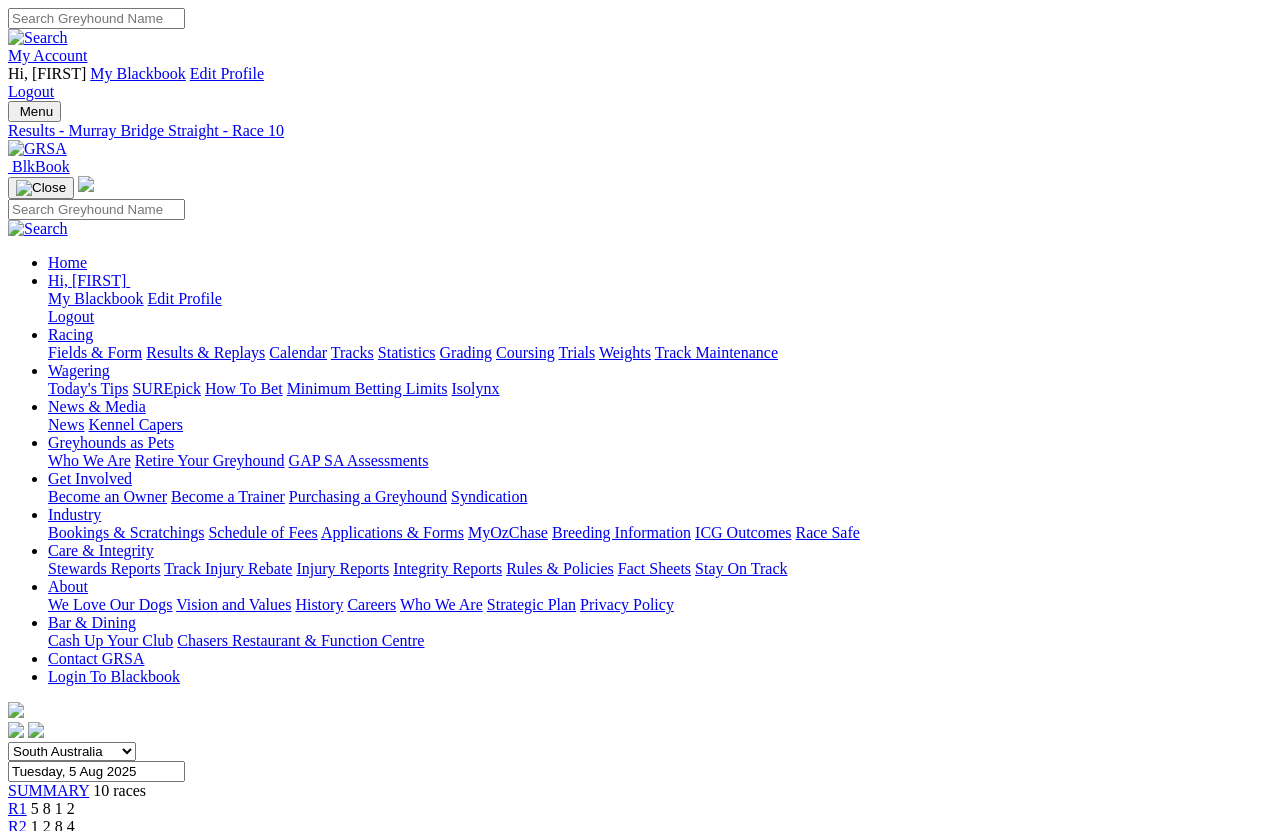 click at bounding box center [89, 2219] 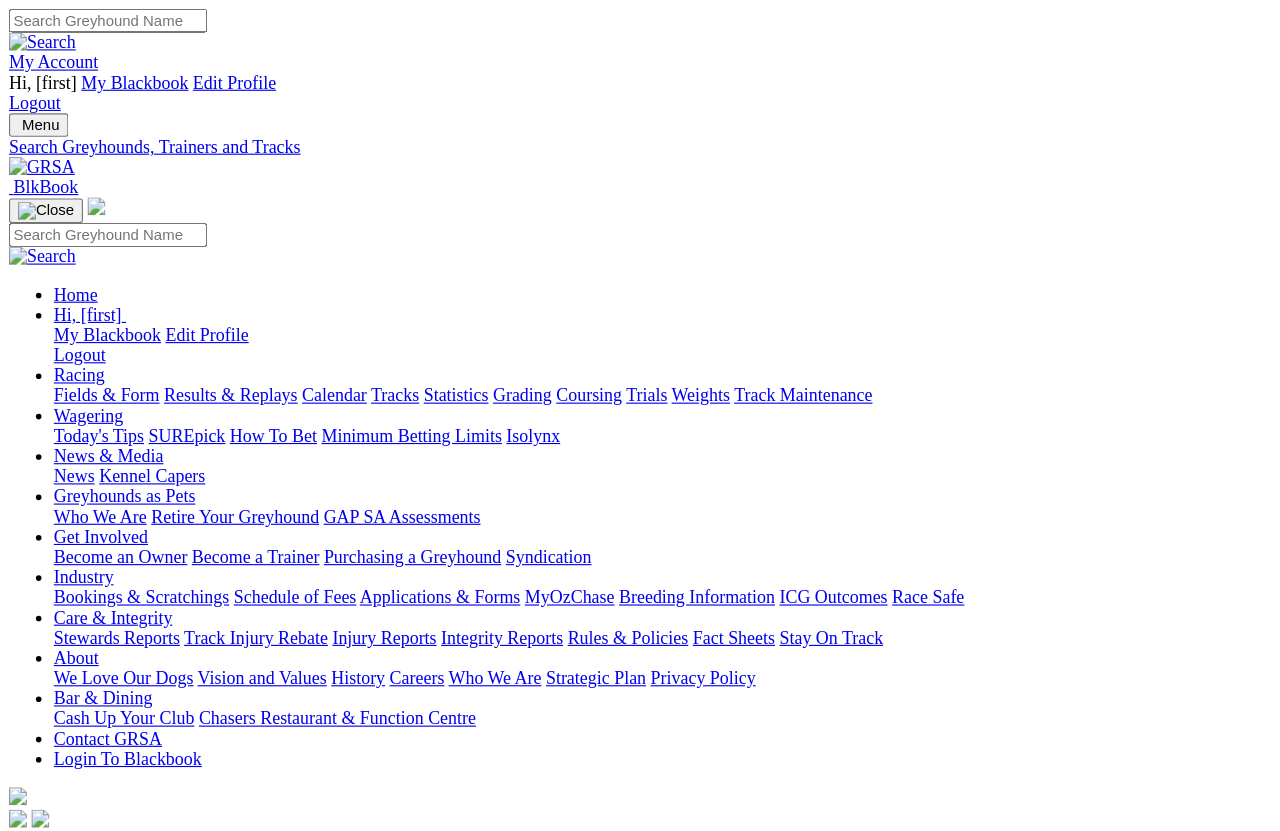 scroll, scrollTop: 26, scrollLeft: 0, axis: vertical 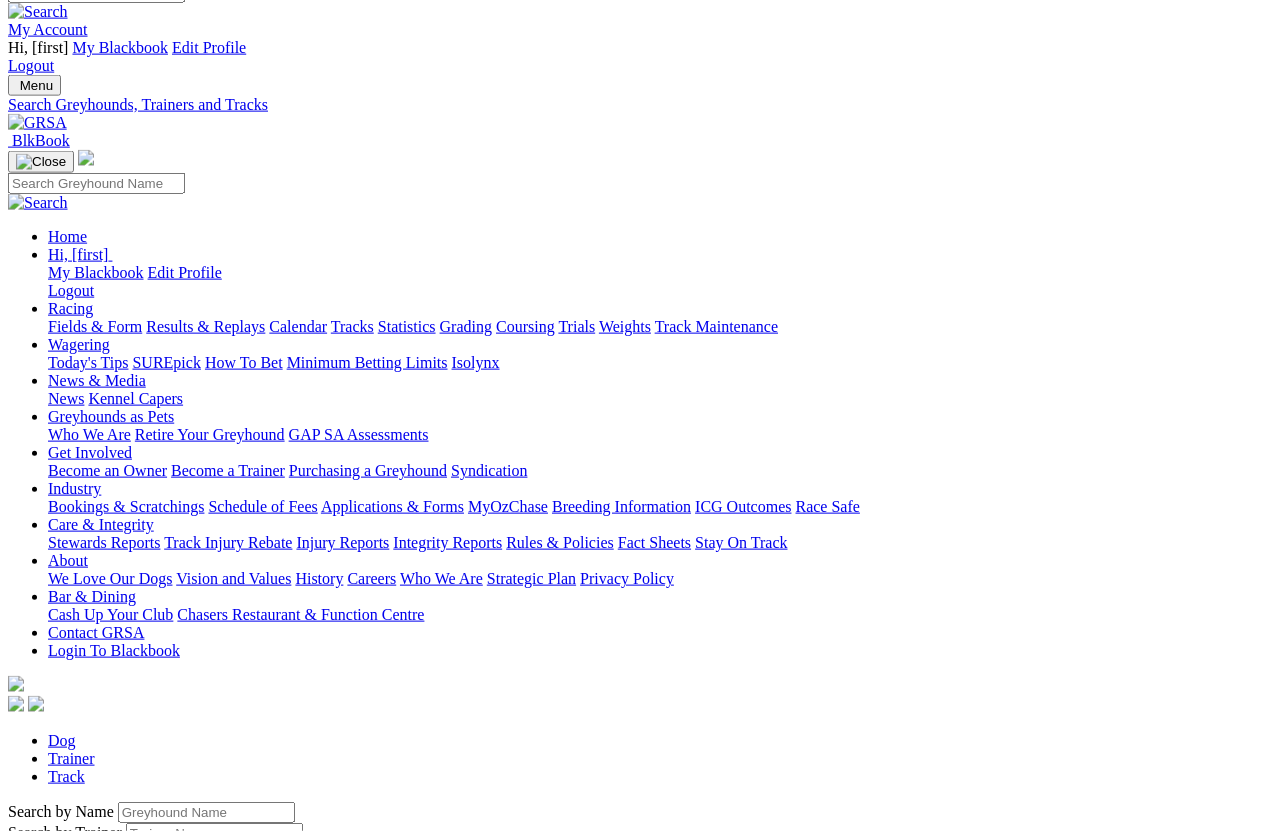 click at bounding box center (206, 812) 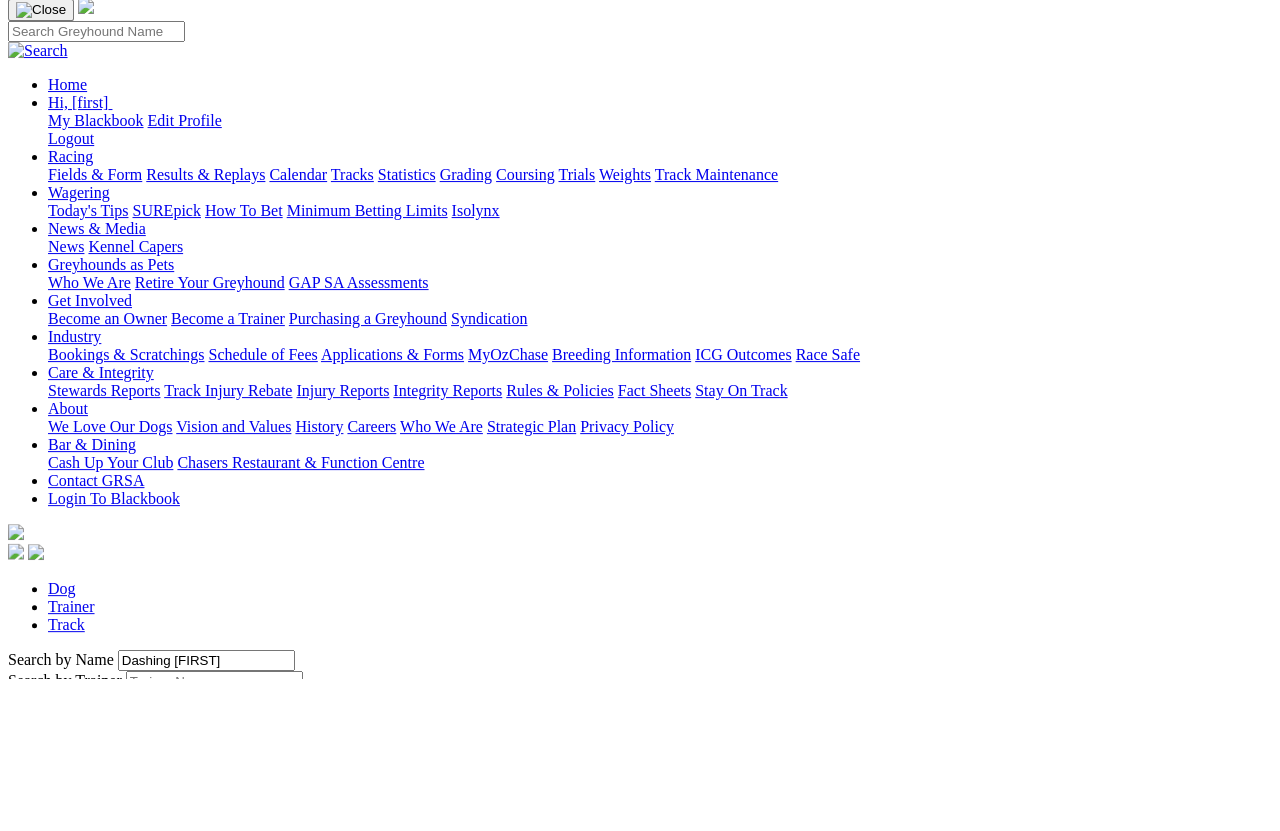 scroll, scrollTop: 178, scrollLeft: 0, axis: vertical 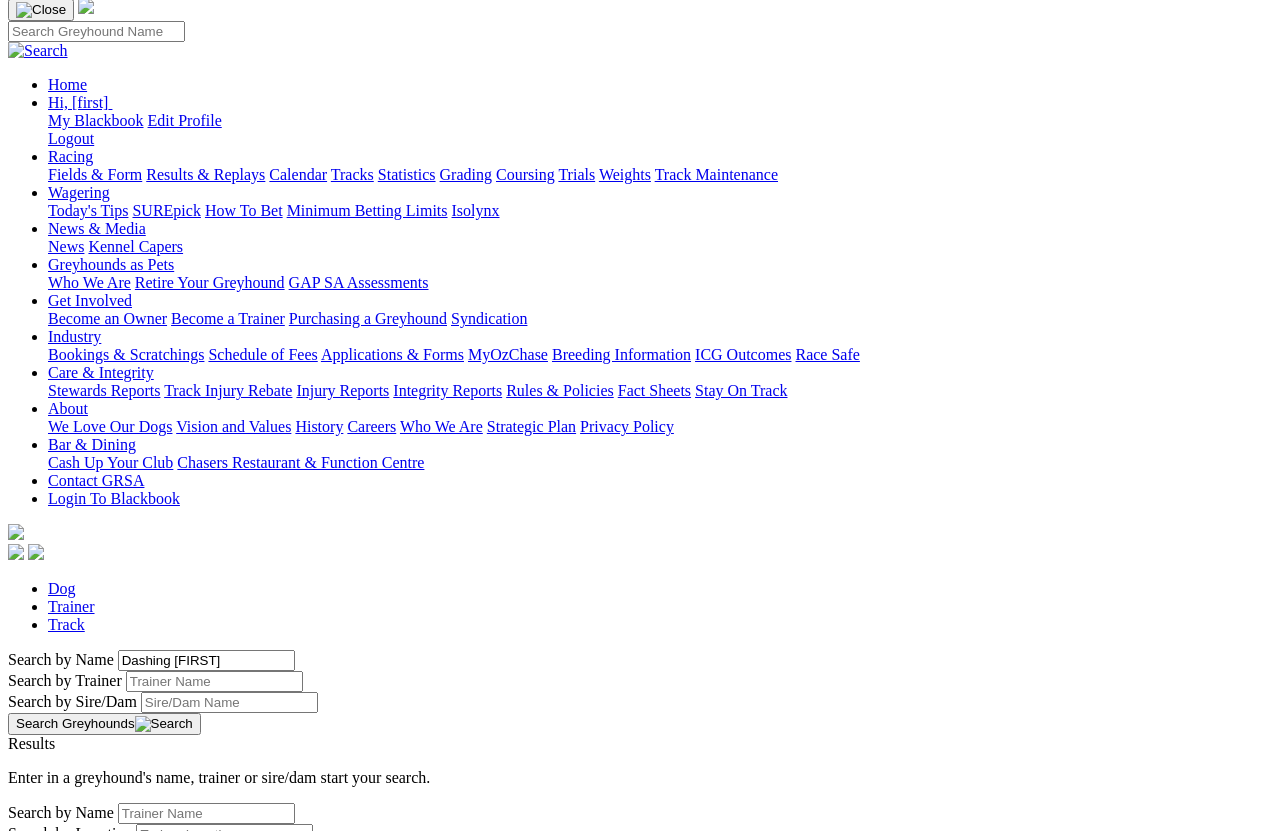 click on "Search Greyhounds" at bounding box center (104, 724) 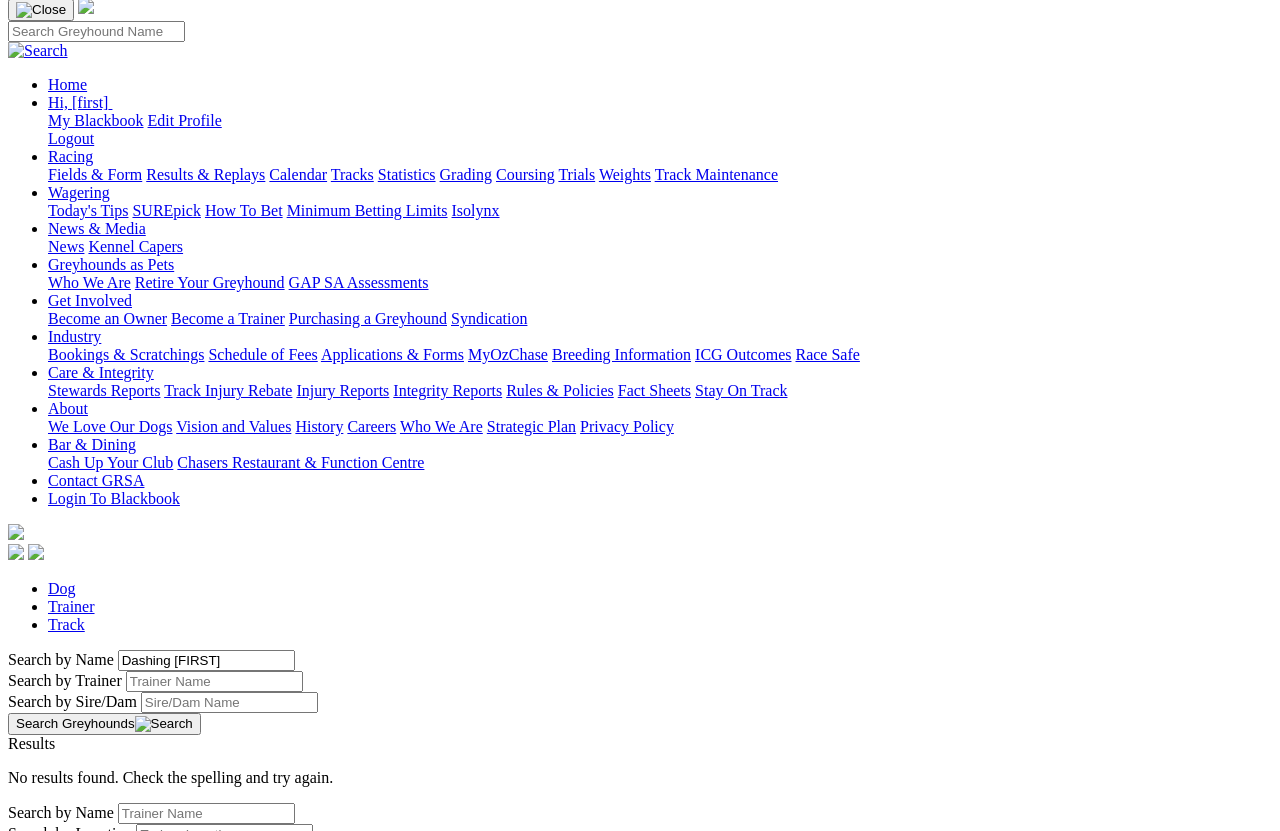 click on "Dashing Jody" at bounding box center (206, 660) 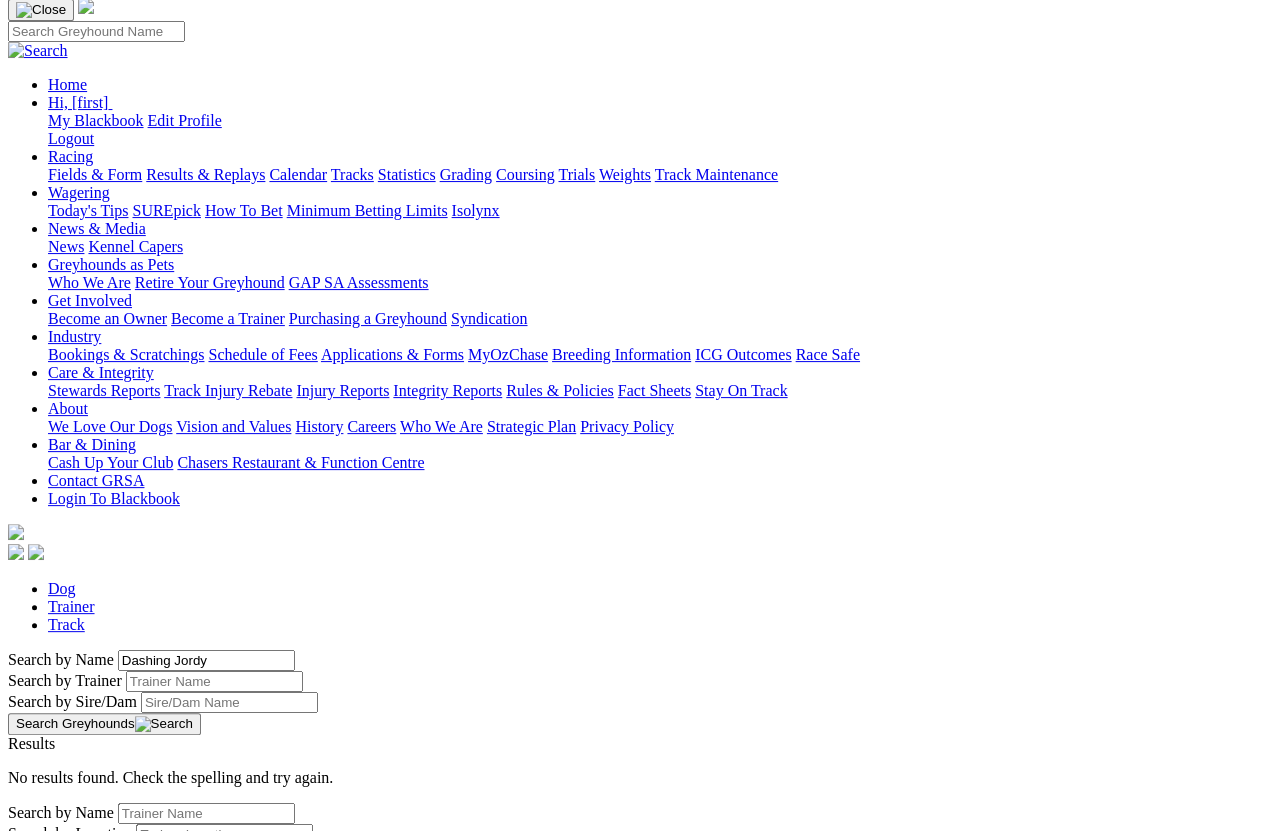 scroll, scrollTop: 178, scrollLeft: 0, axis: vertical 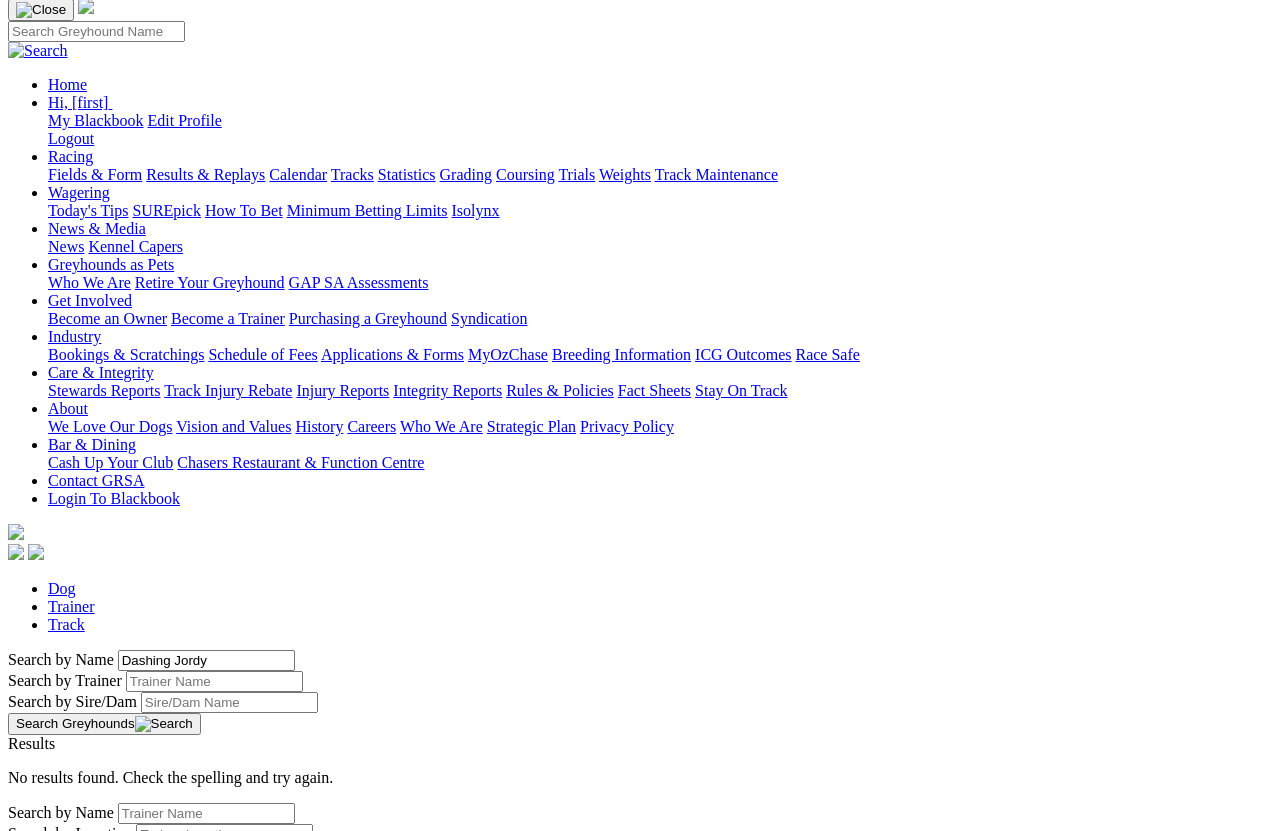 type on "Dashing Jordy" 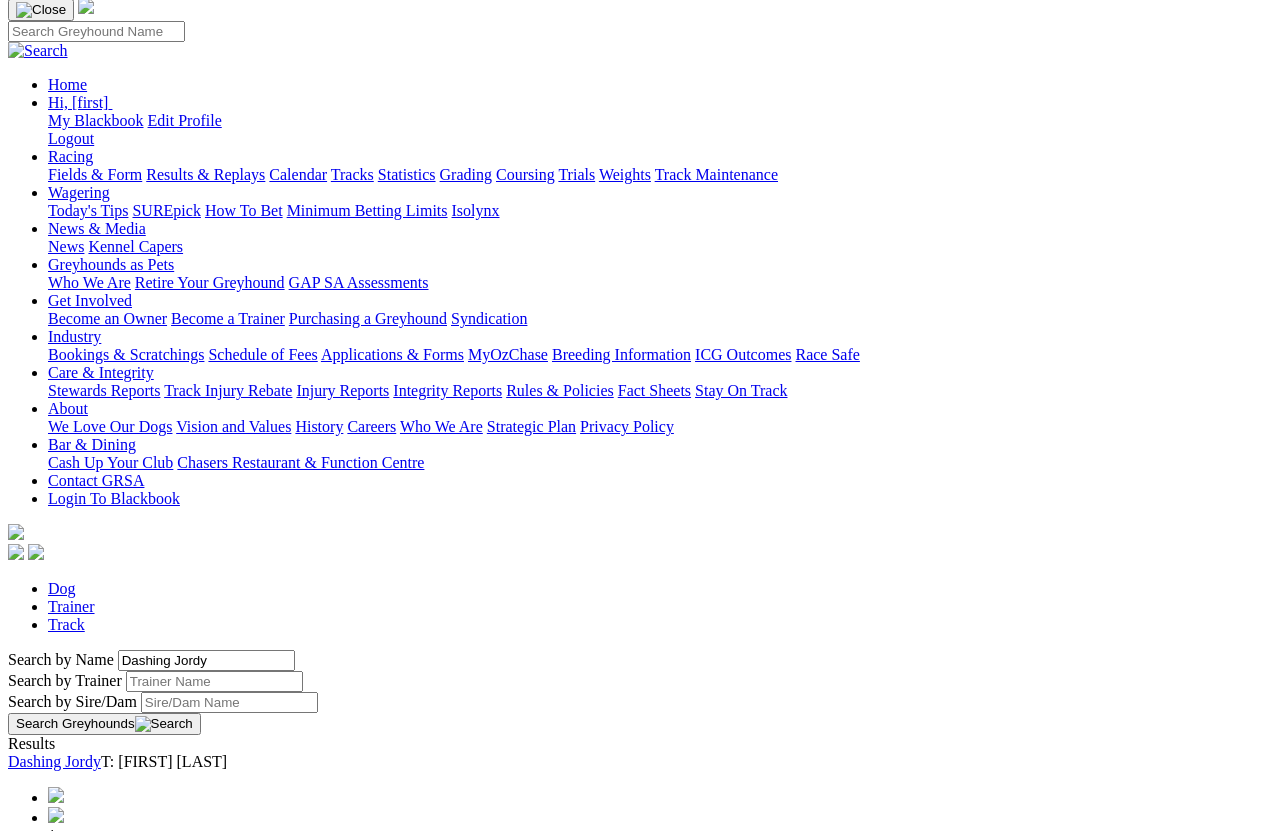 click on "Dashing Jordy" at bounding box center [54, 761] 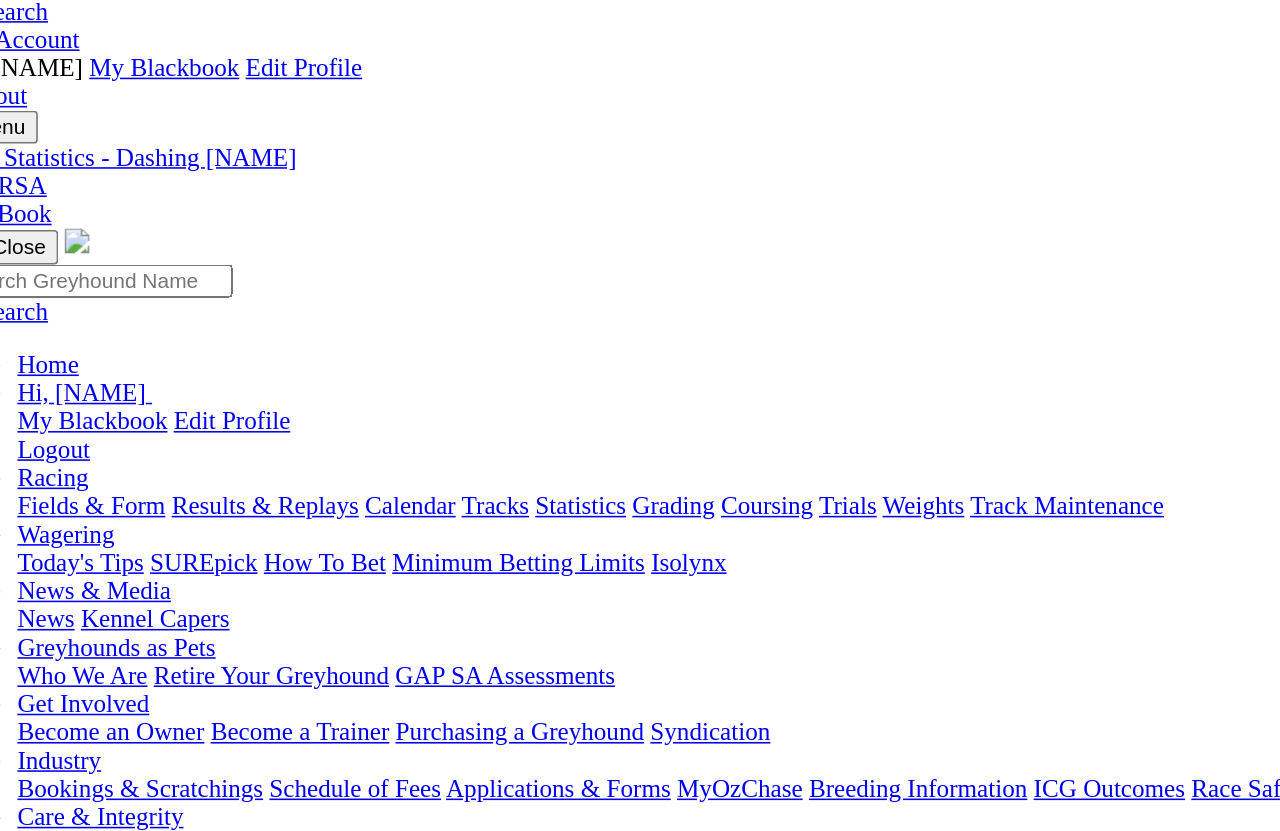 scroll, scrollTop: 0, scrollLeft: 0, axis: both 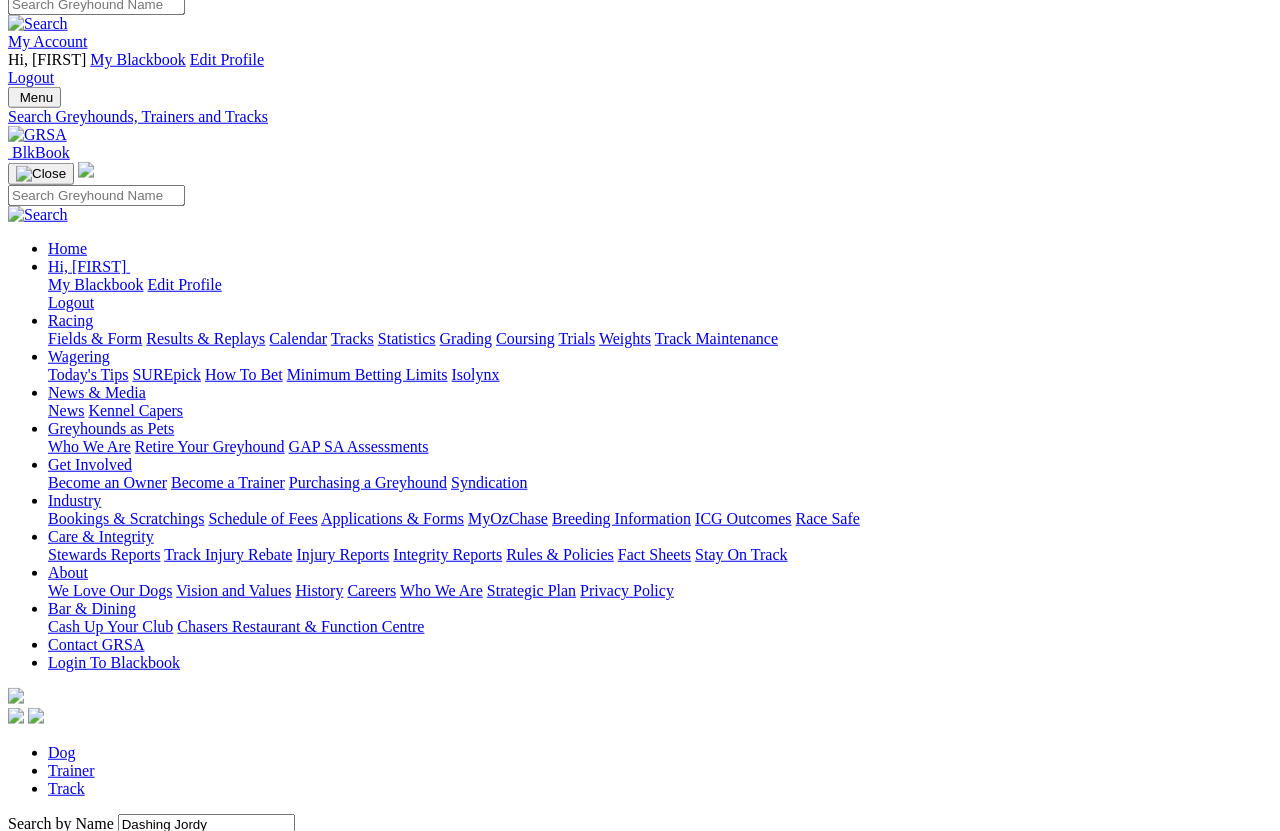 click on "Fields & Form" at bounding box center (95, 338) 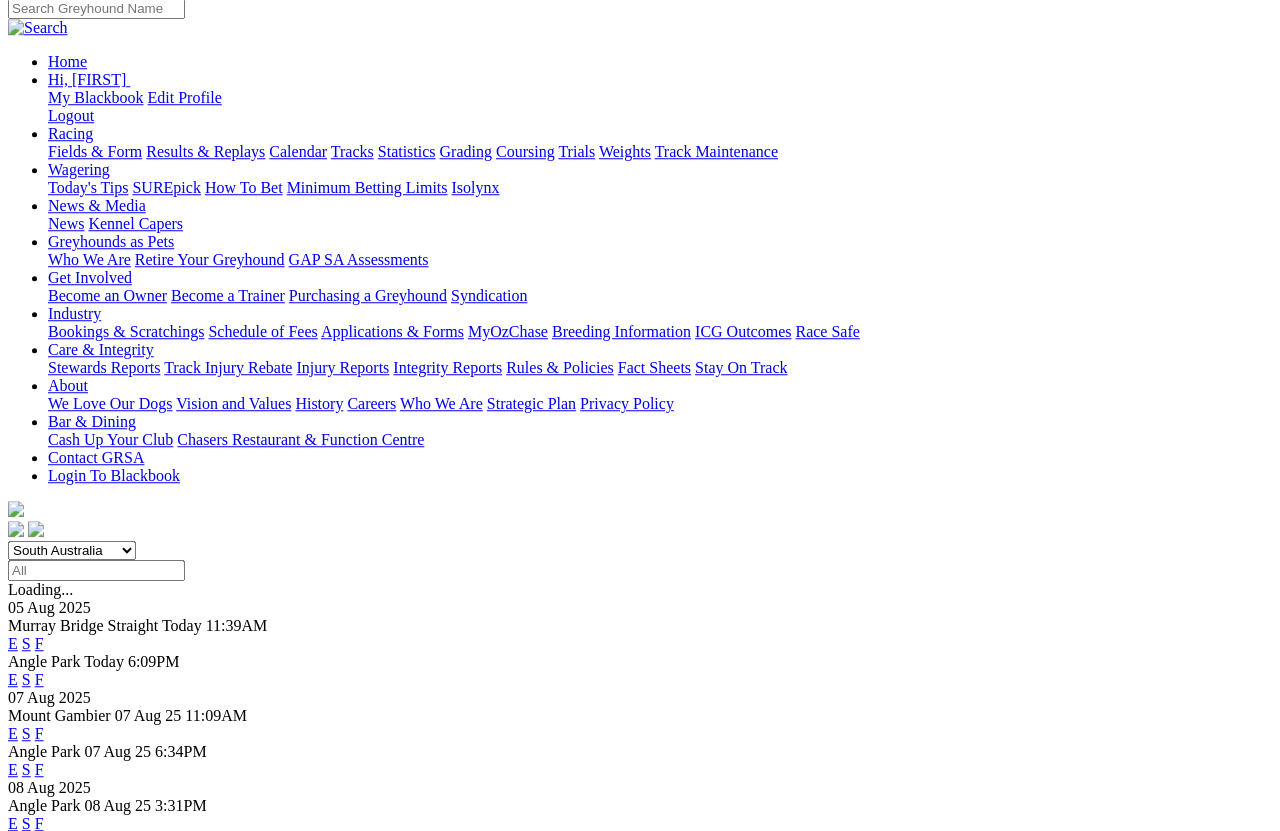 scroll, scrollTop: 201, scrollLeft: 0, axis: vertical 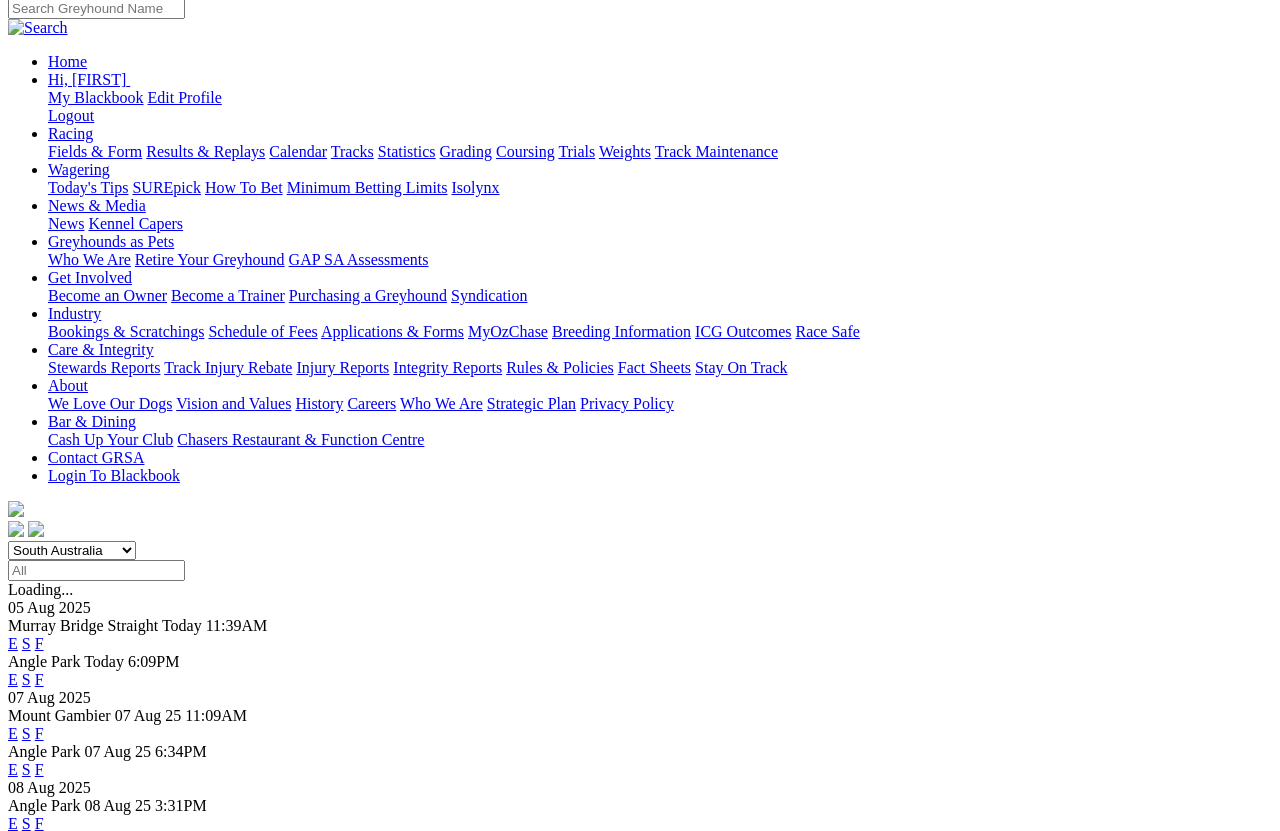 click on "F" at bounding box center (39, 823) 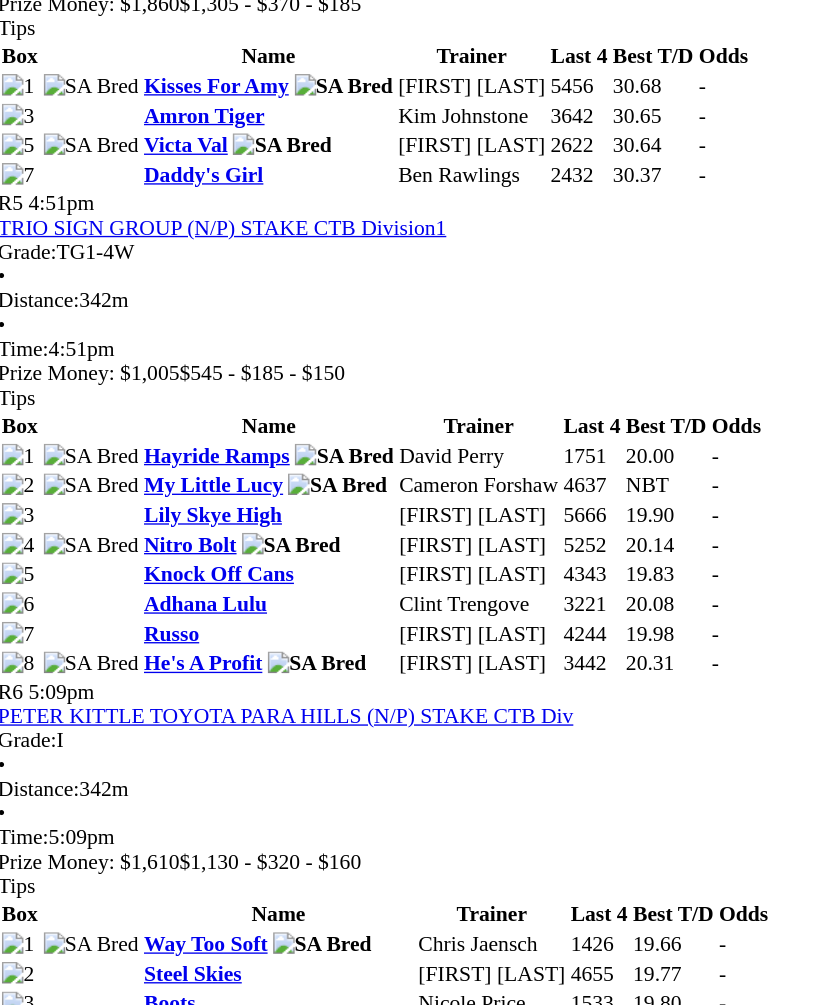 scroll, scrollTop: 1948, scrollLeft: 0, axis: vertical 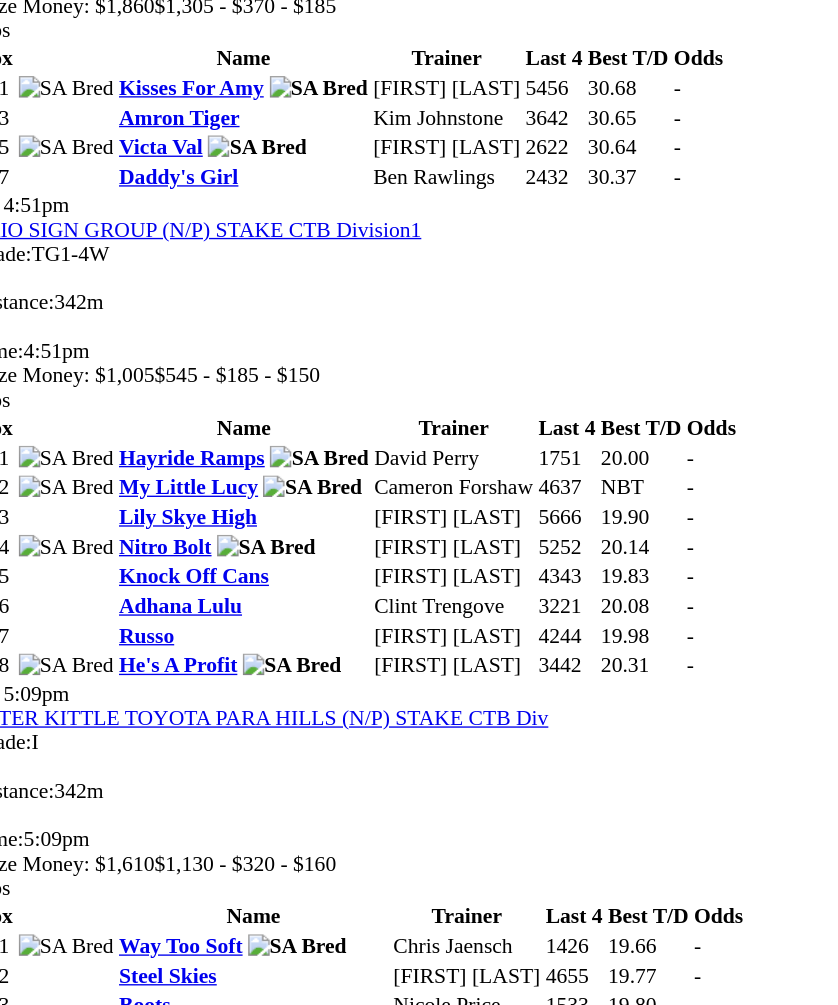 click on "5165" at bounding box center [421, 2039] 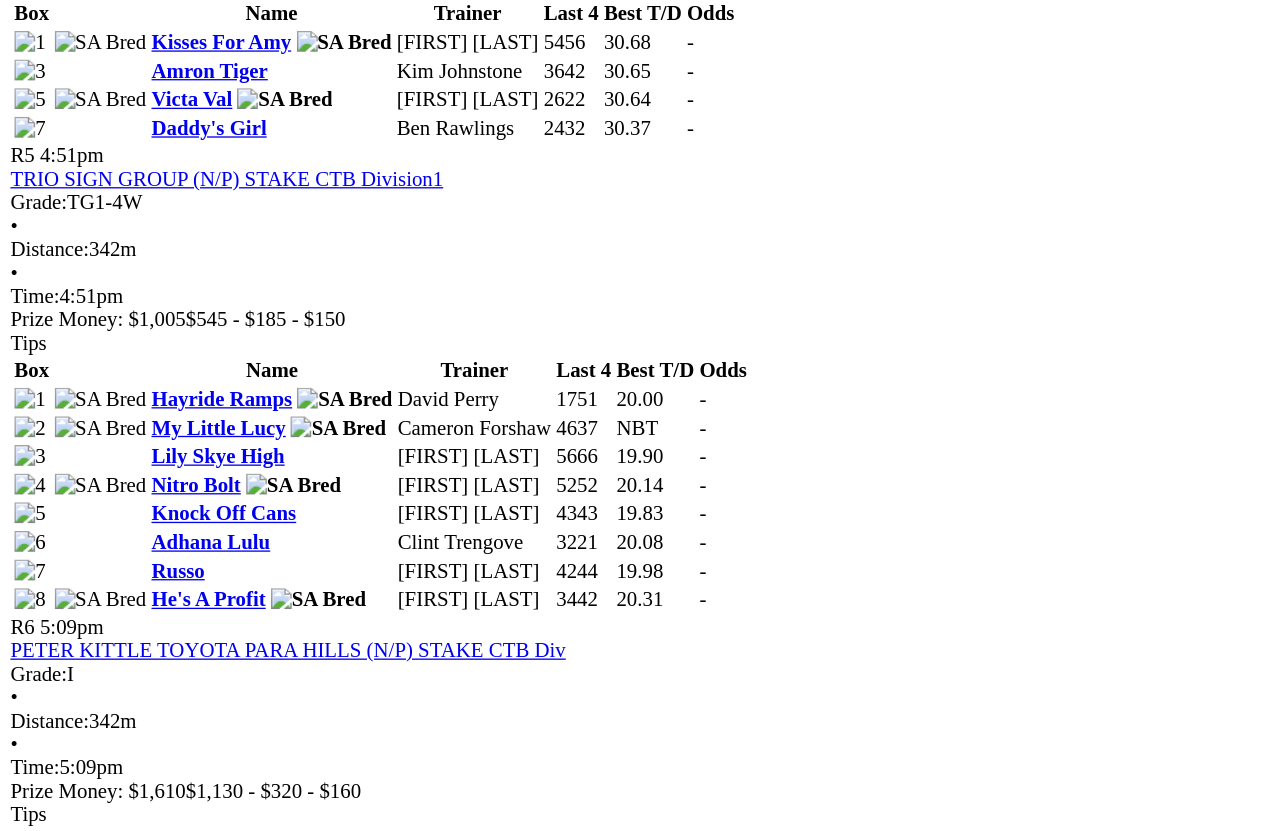 scroll, scrollTop: 2038, scrollLeft: 0, axis: vertical 